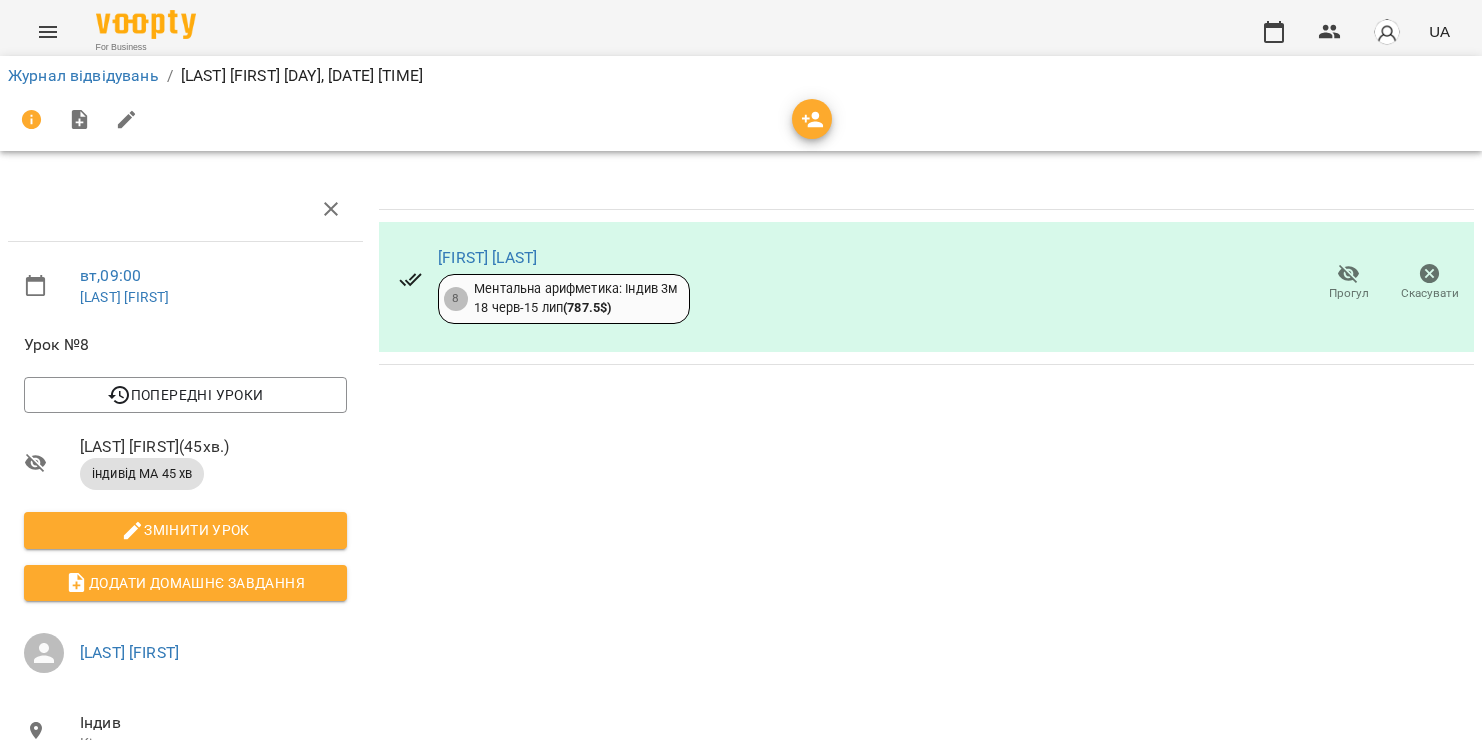 scroll, scrollTop: 0, scrollLeft: 0, axis: both 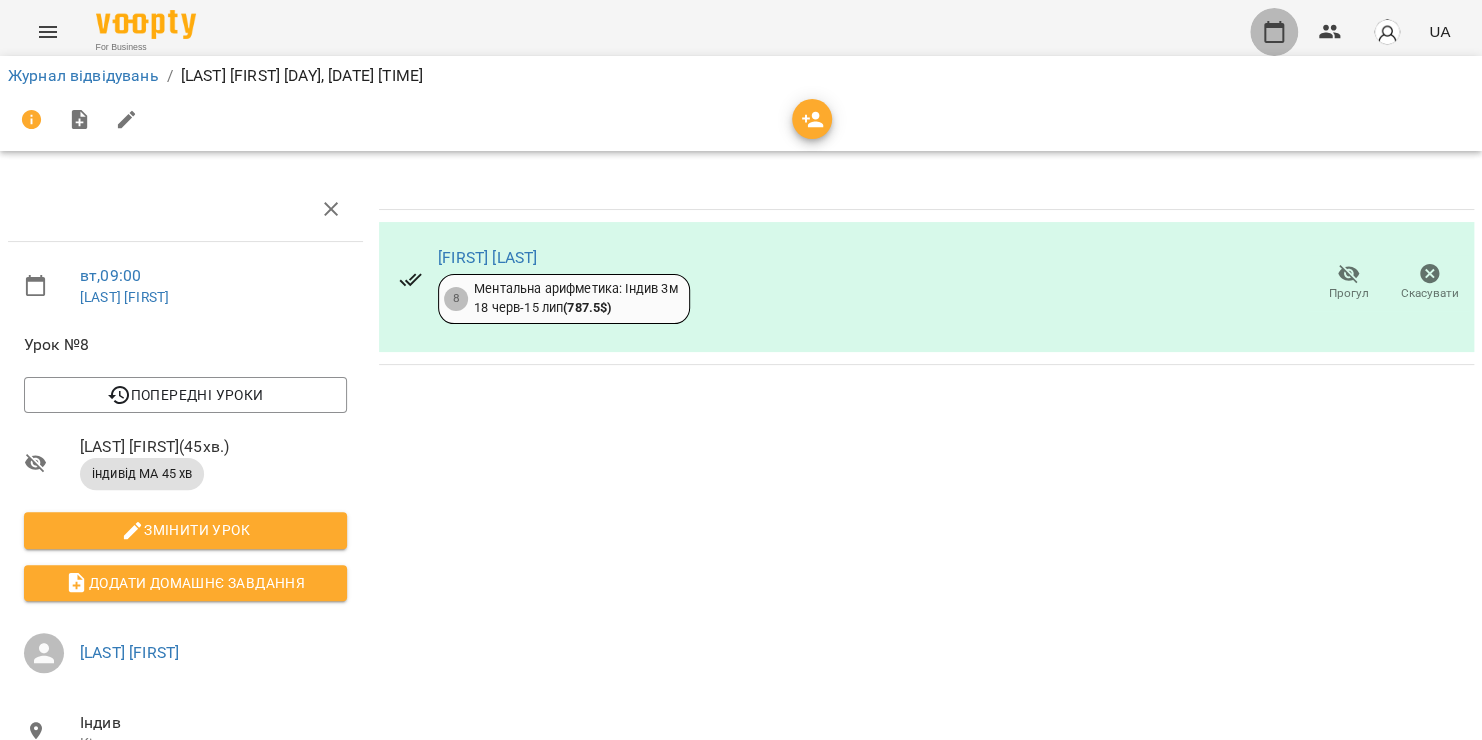 click at bounding box center (1274, 32) 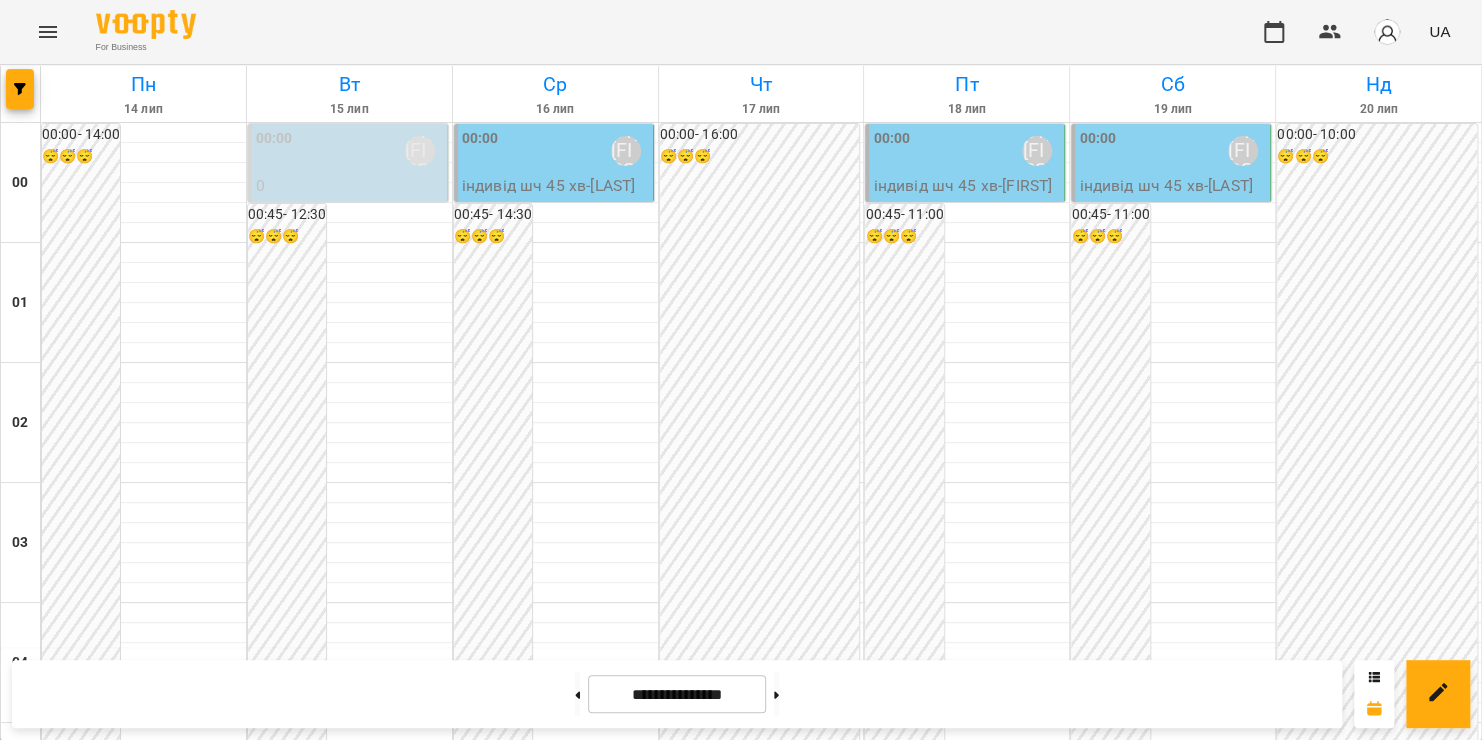 scroll, scrollTop: 2066, scrollLeft: 0, axis: vertical 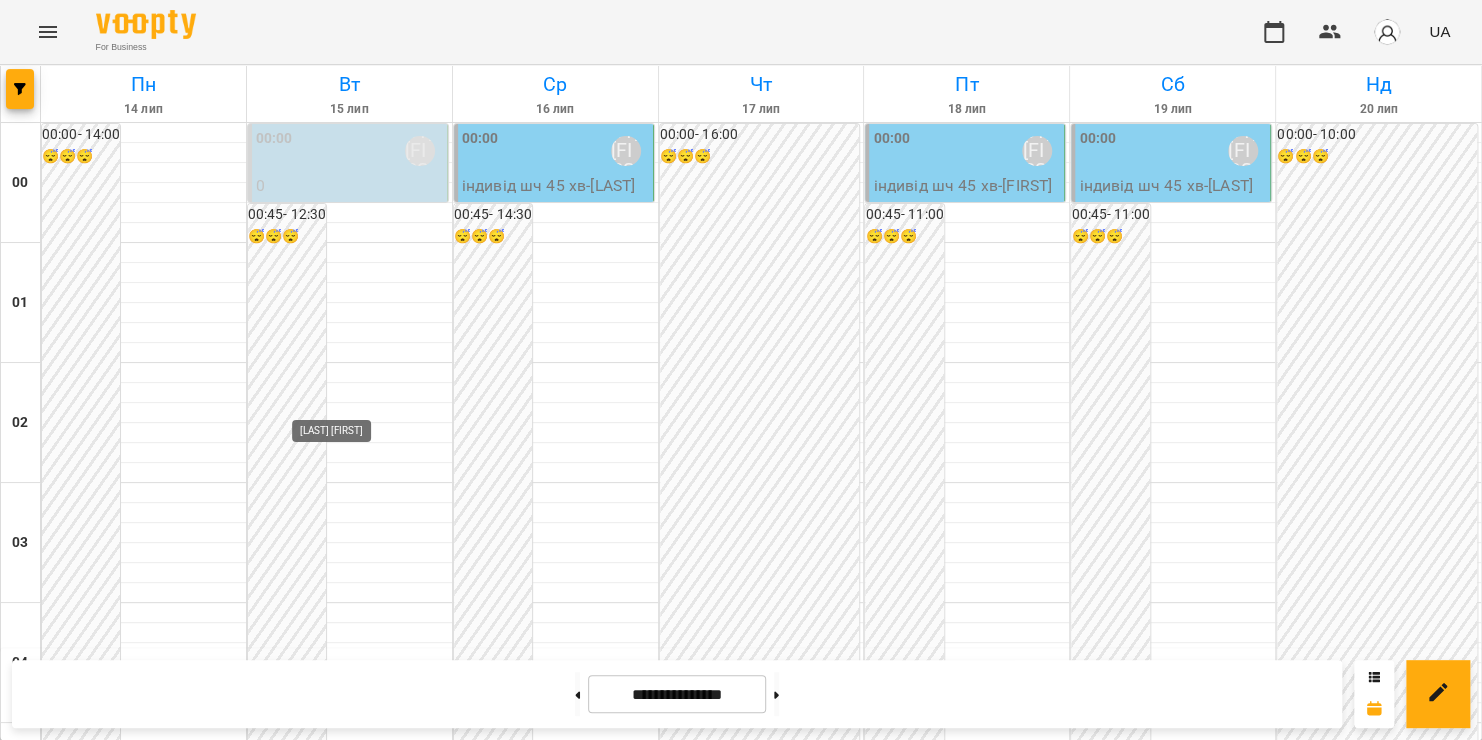 click on "[LAST] [FIRST]" at bounding box center (346, 2458) 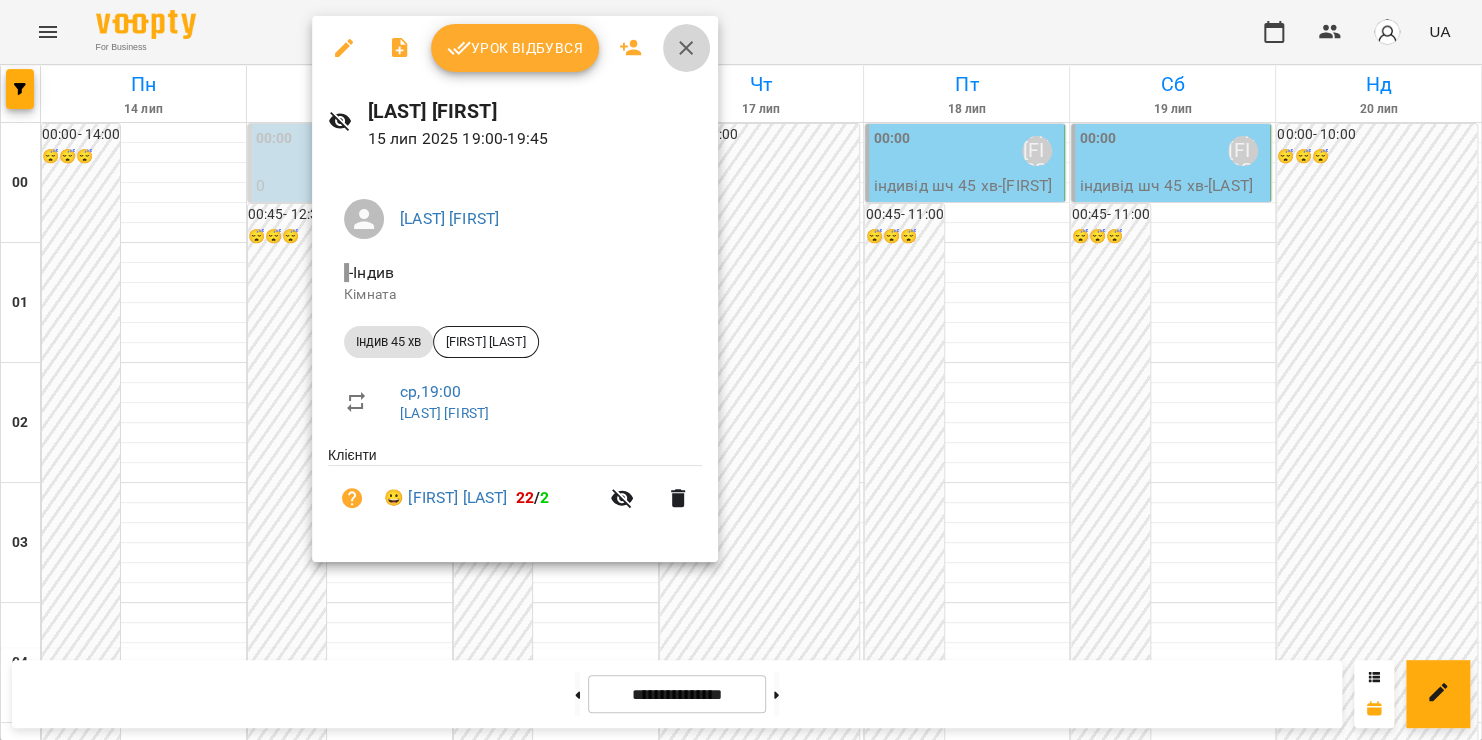 click 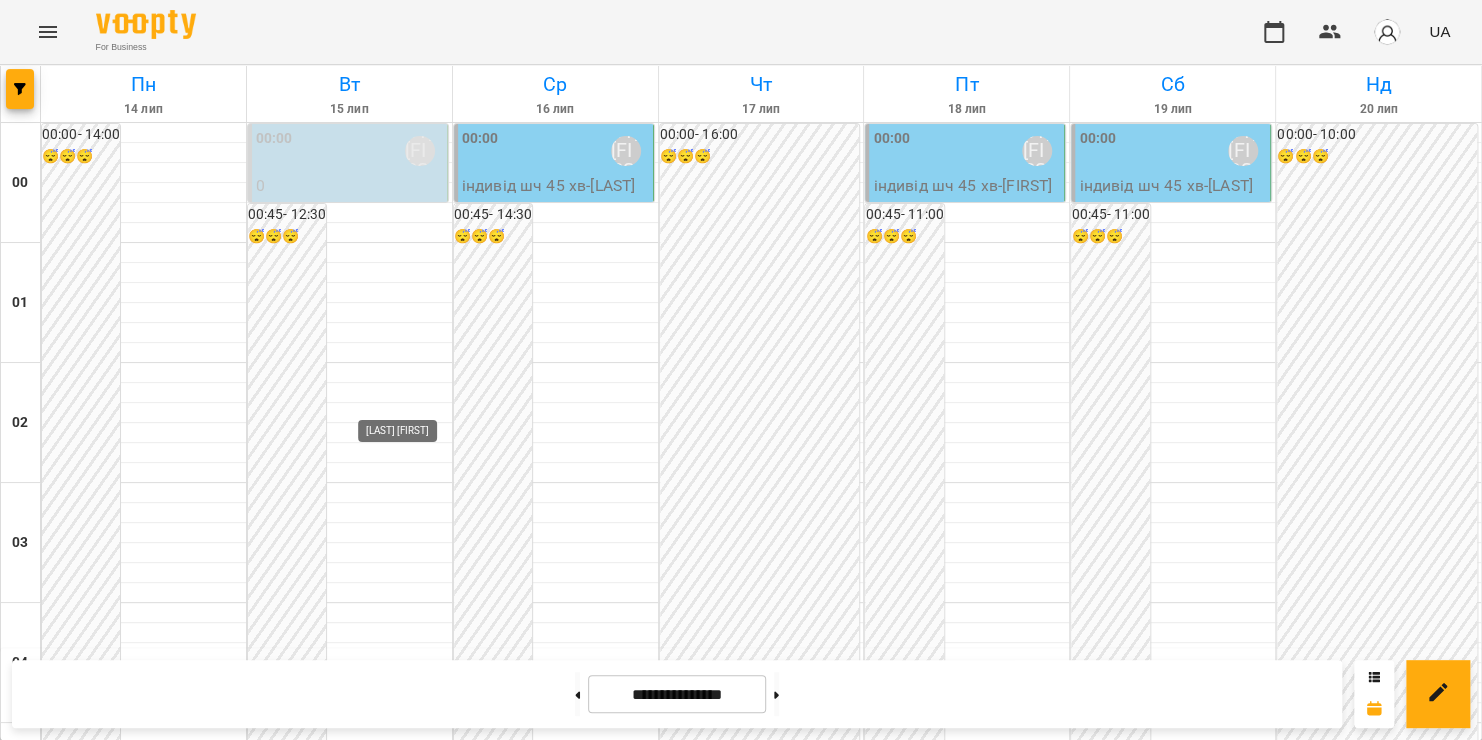 click on "[LAST] [FIRST]" at bounding box center [413, 2458] 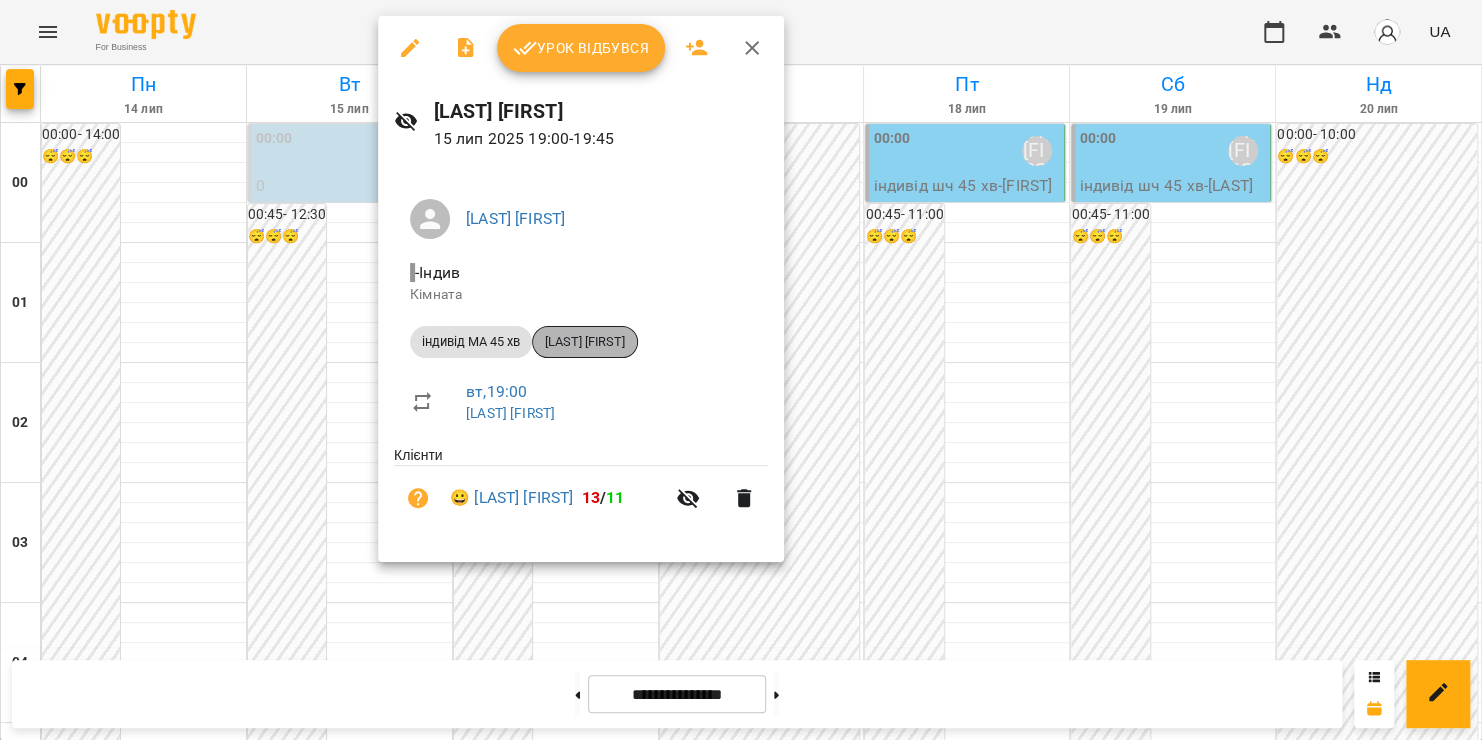 click on "[LAST] [FIRST]" at bounding box center [585, 342] 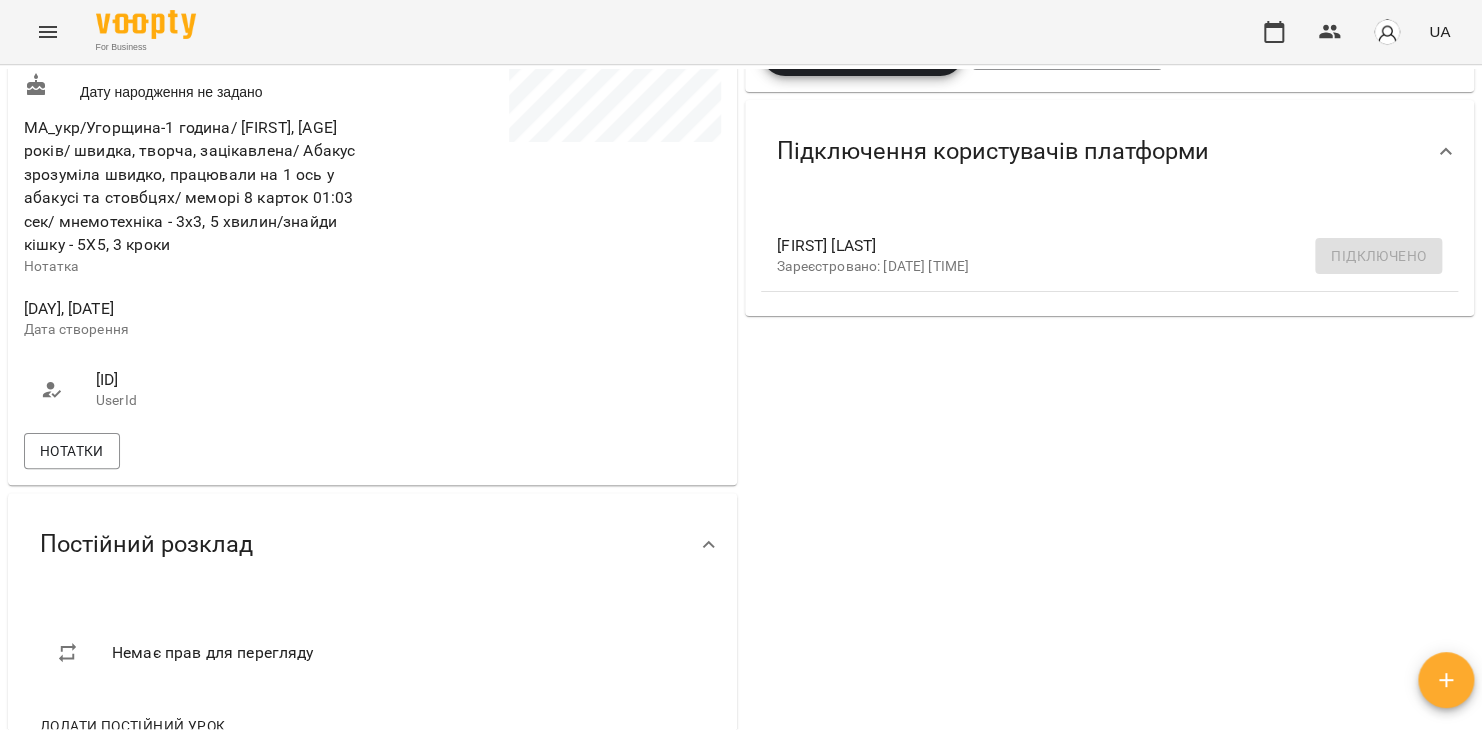 scroll, scrollTop: 538, scrollLeft: 0, axis: vertical 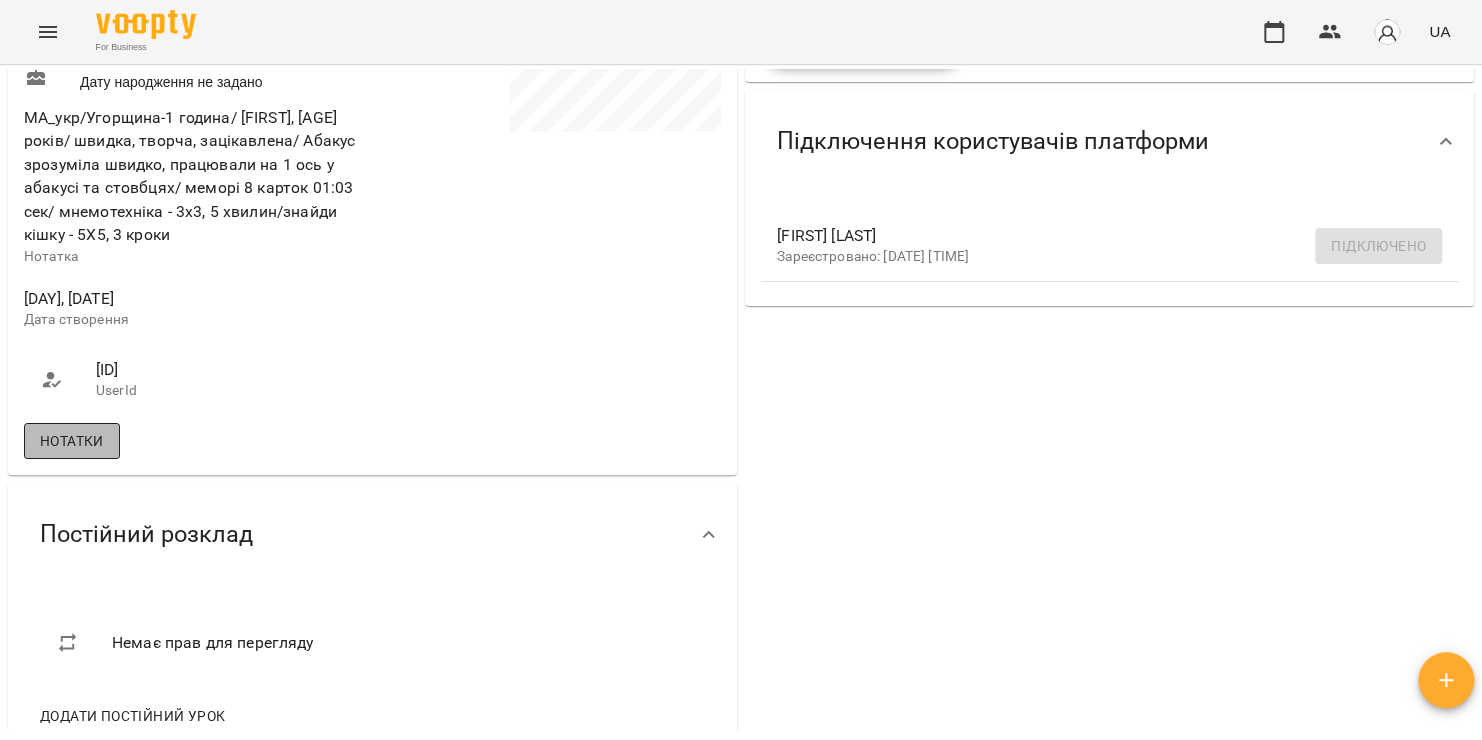 click on "Нотатки" at bounding box center (72, 441) 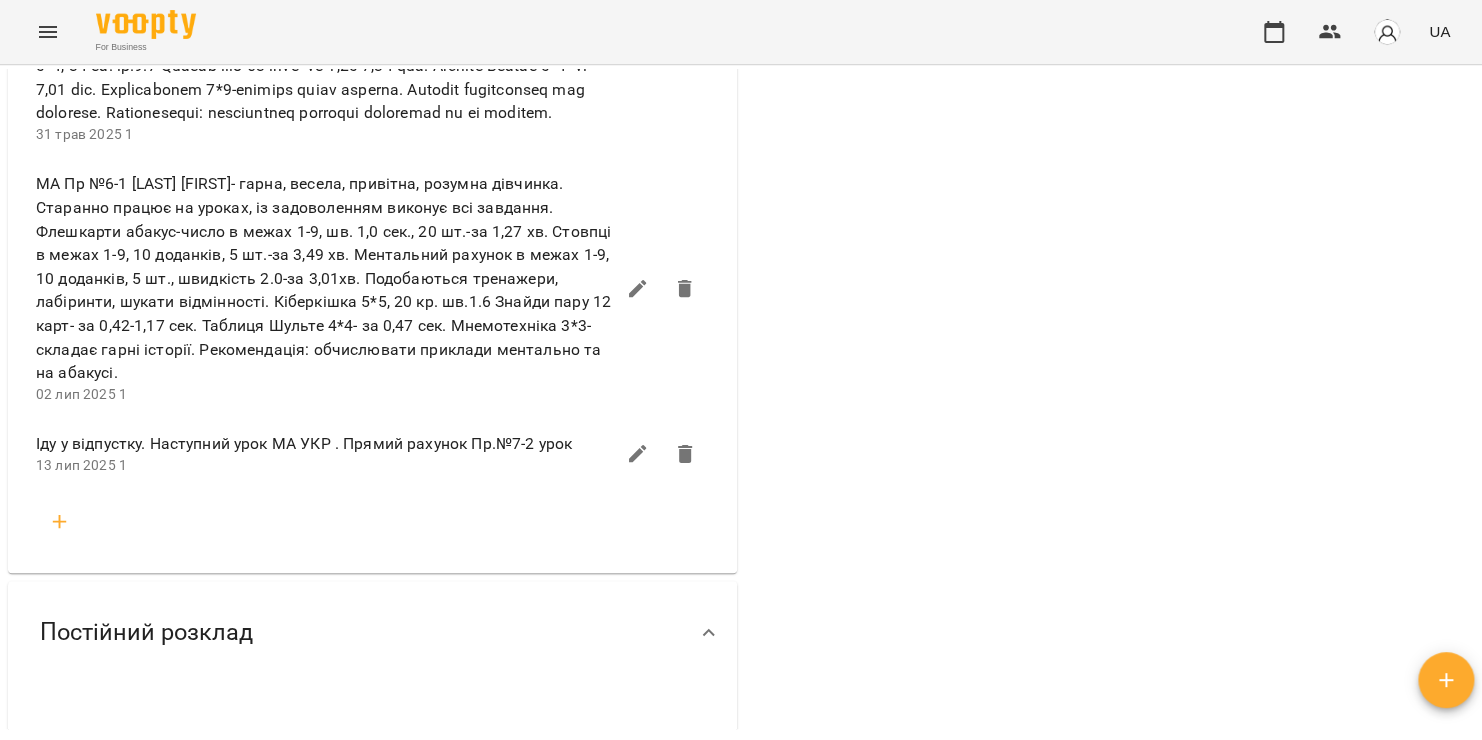 scroll, scrollTop: 1088, scrollLeft: 0, axis: vertical 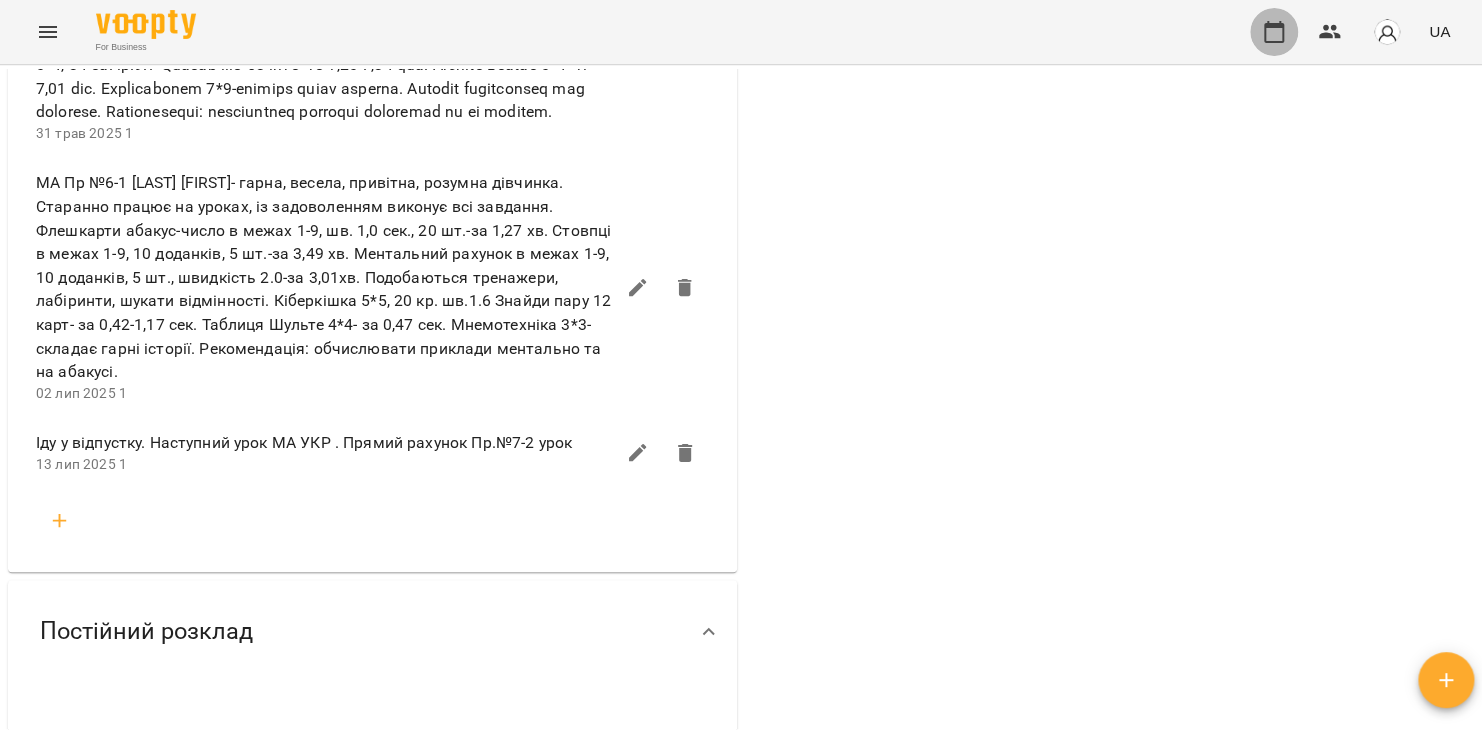 click 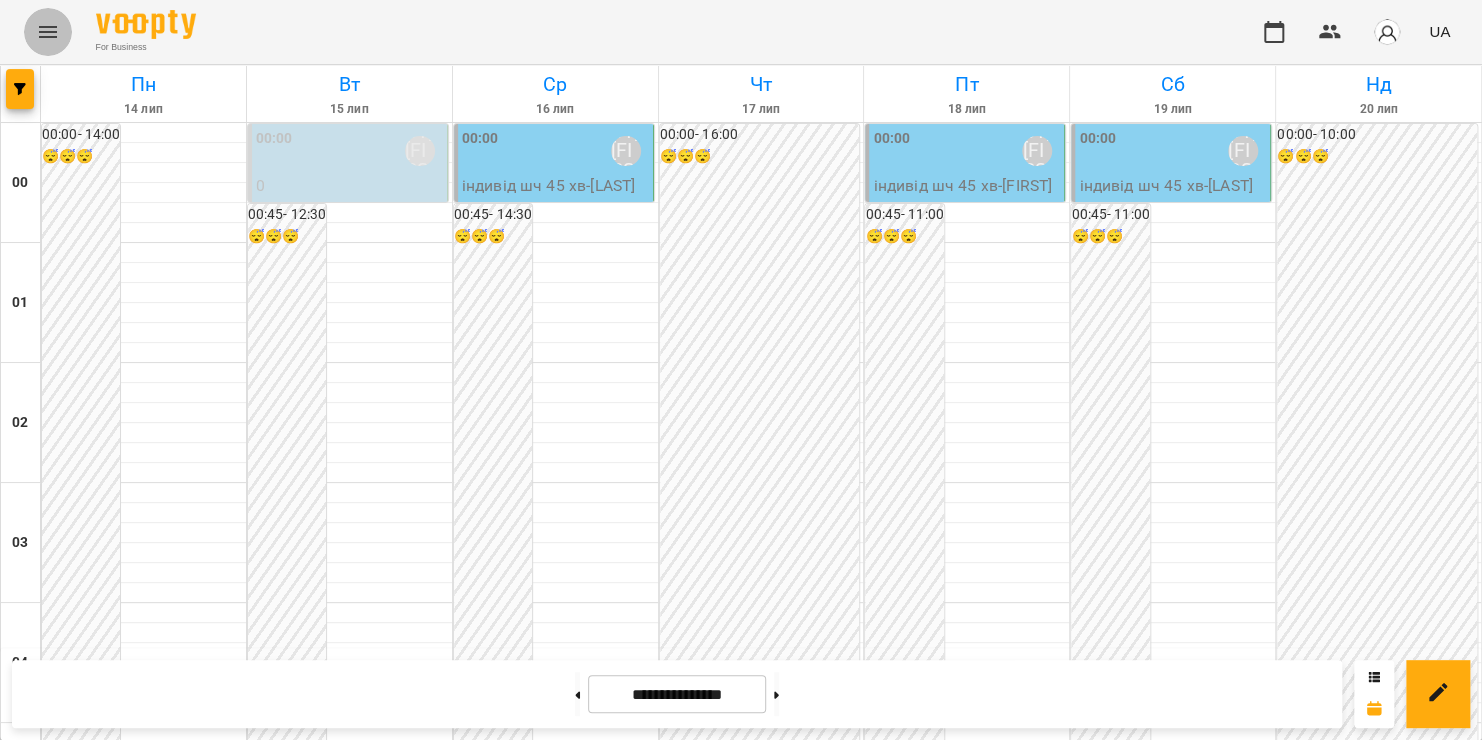 click 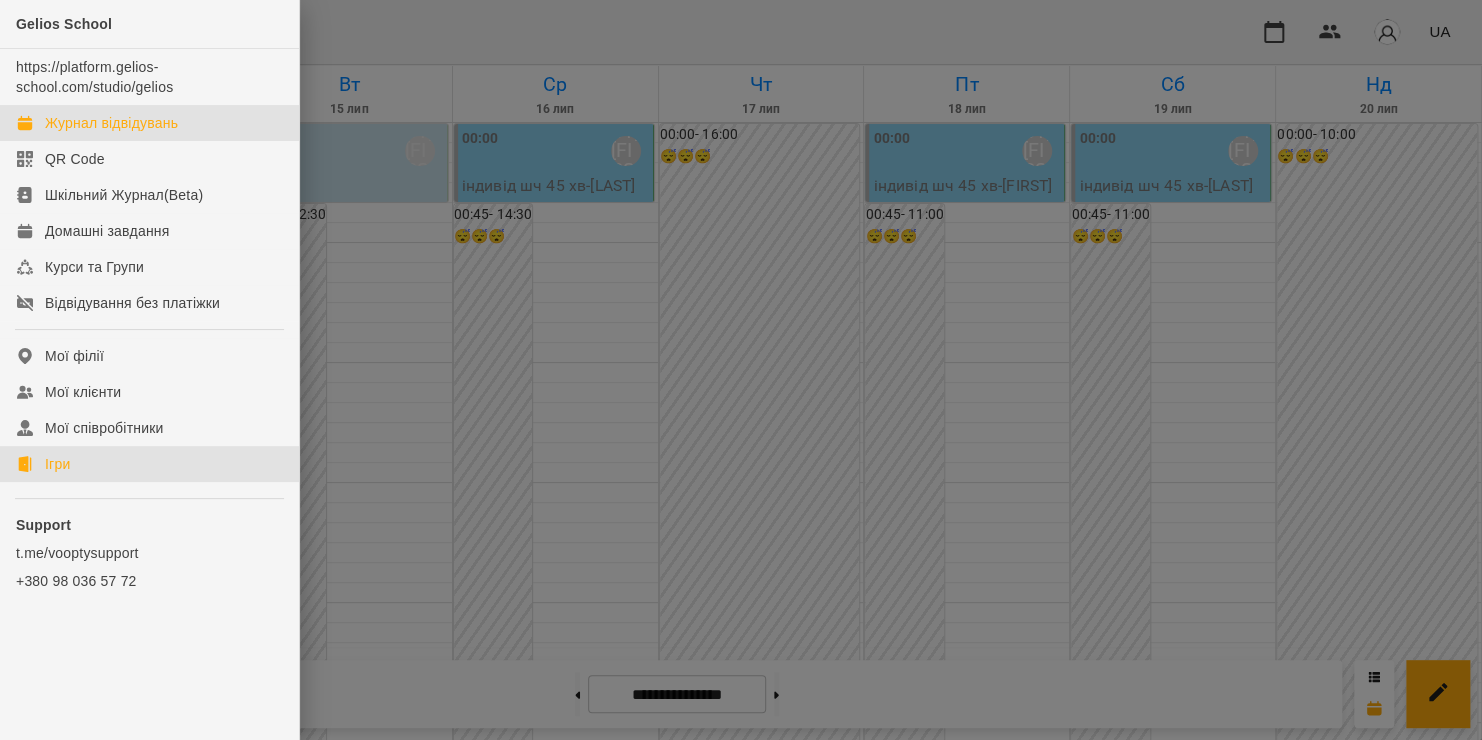click on "Ігри" 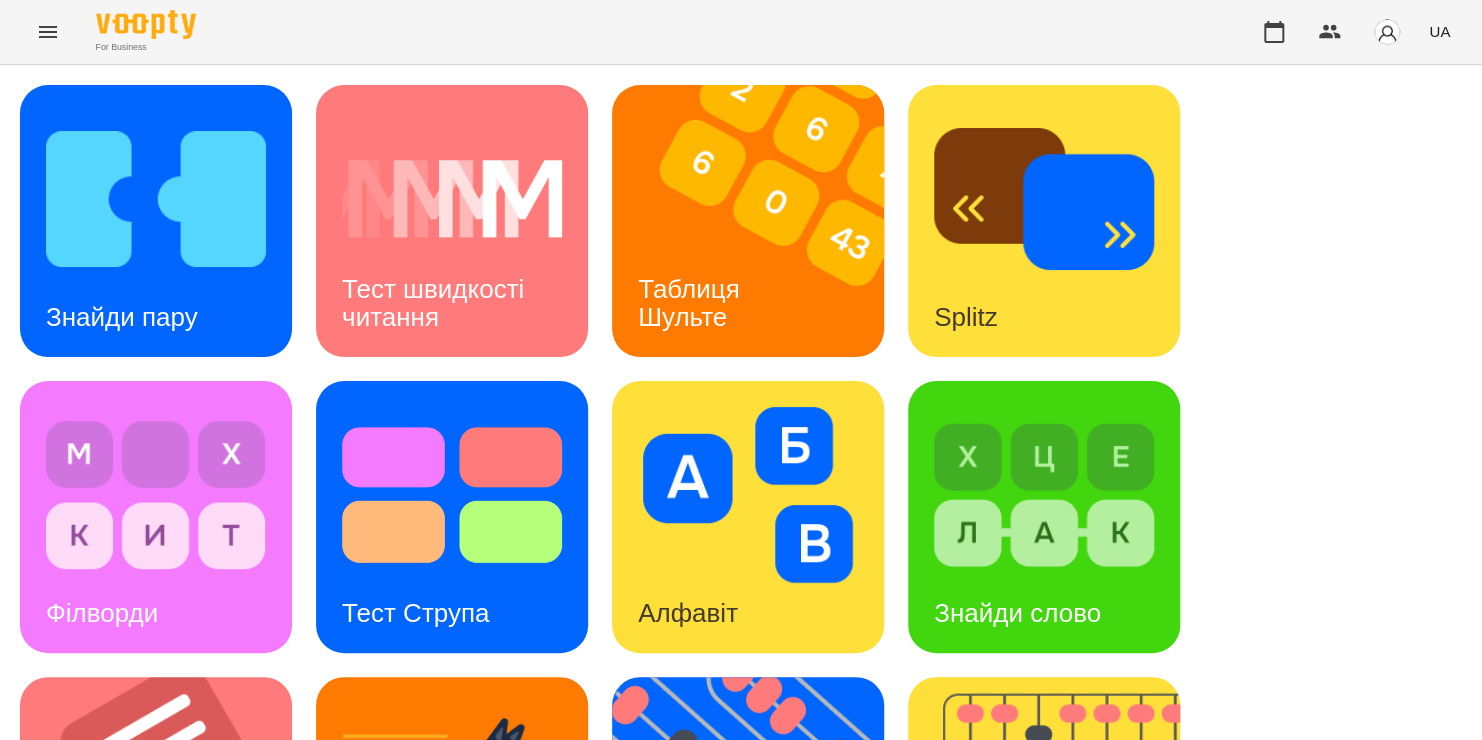scroll, scrollTop: 316, scrollLeft: 0, axis: vertical 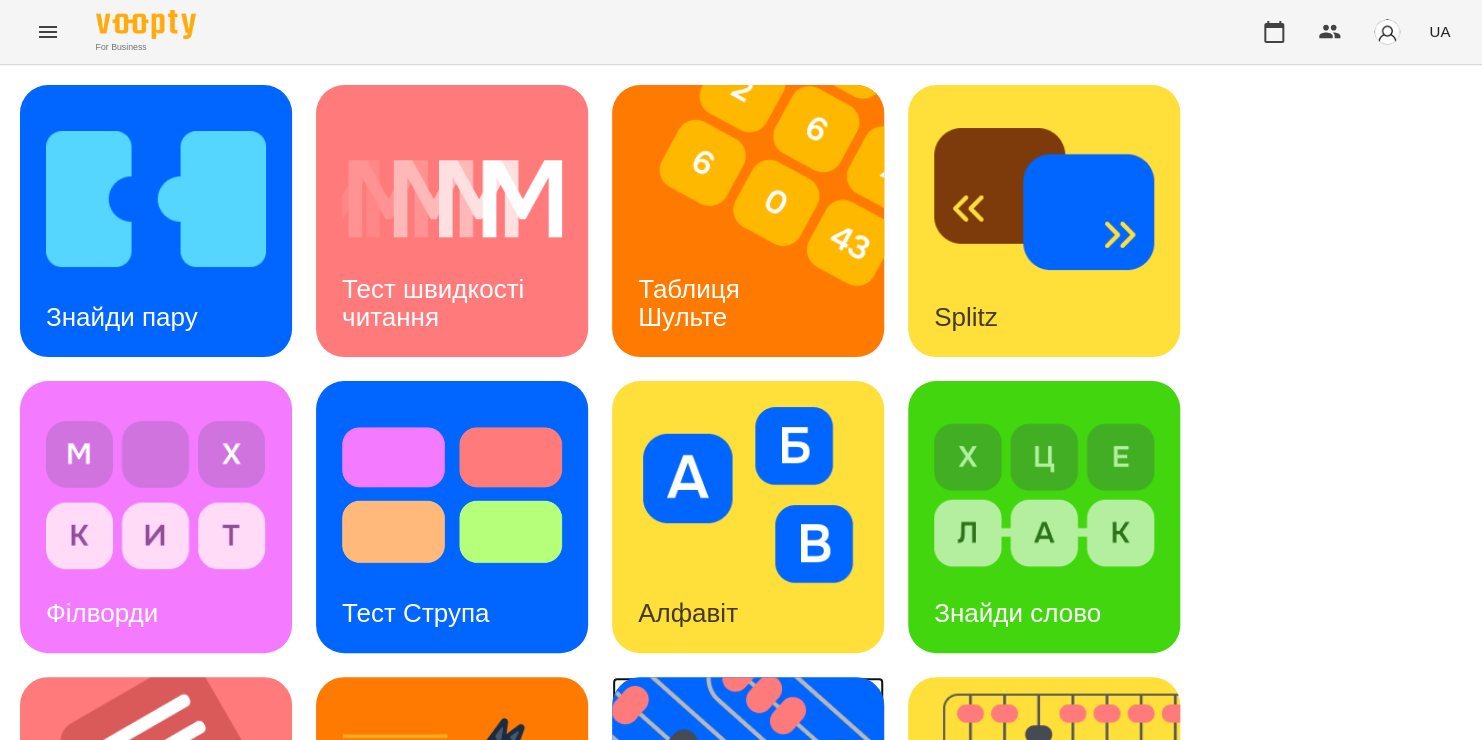 click at bounding box center [760, 813] 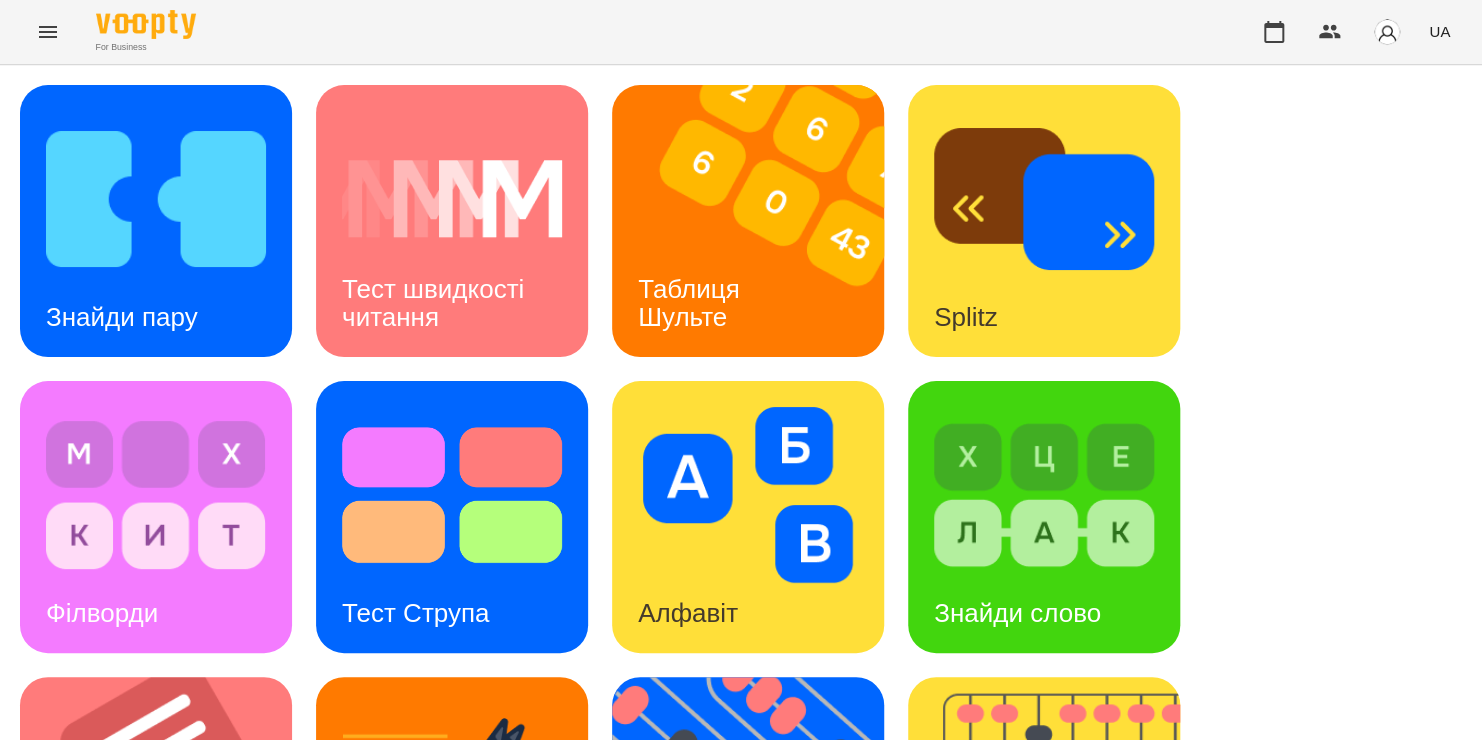scroll, scrollTop: 0, scrollLeft: 0, axis: both 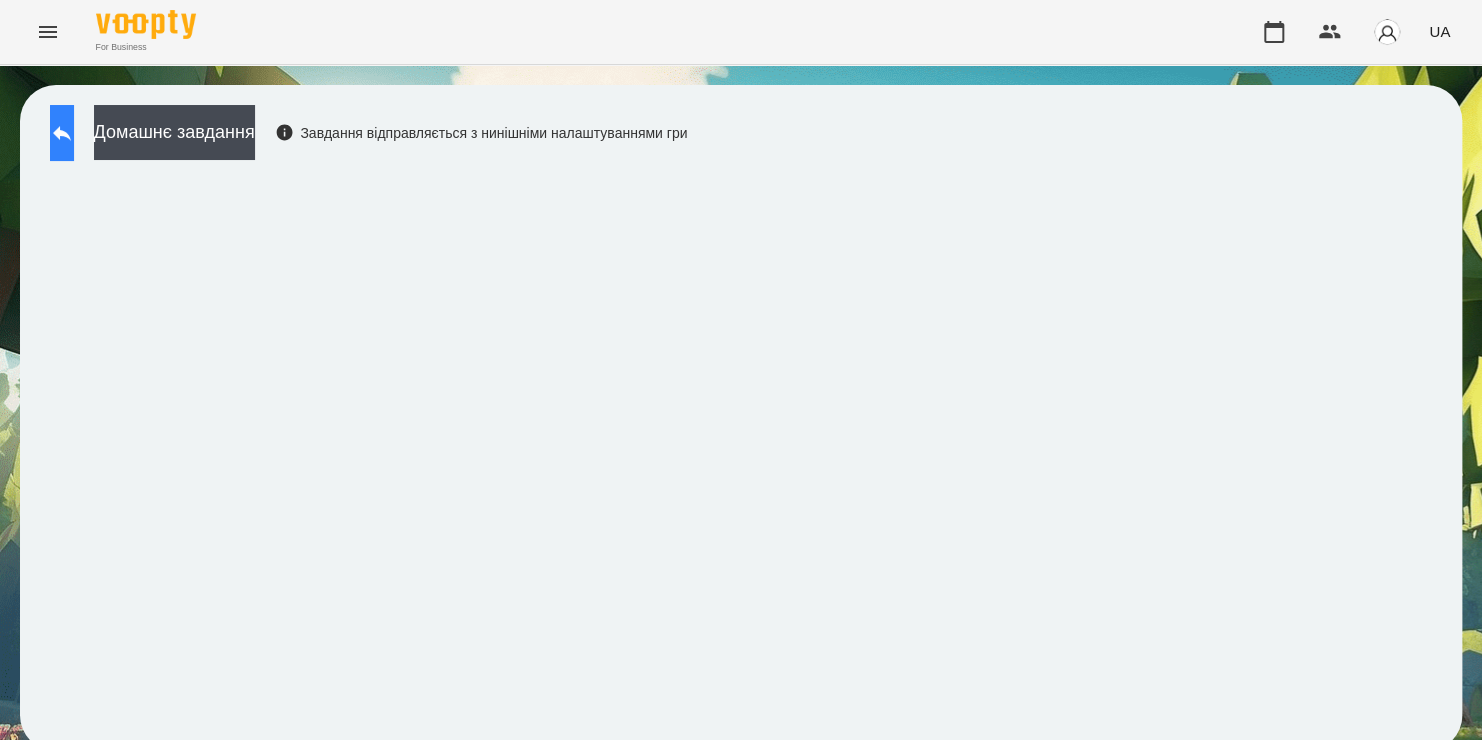 click 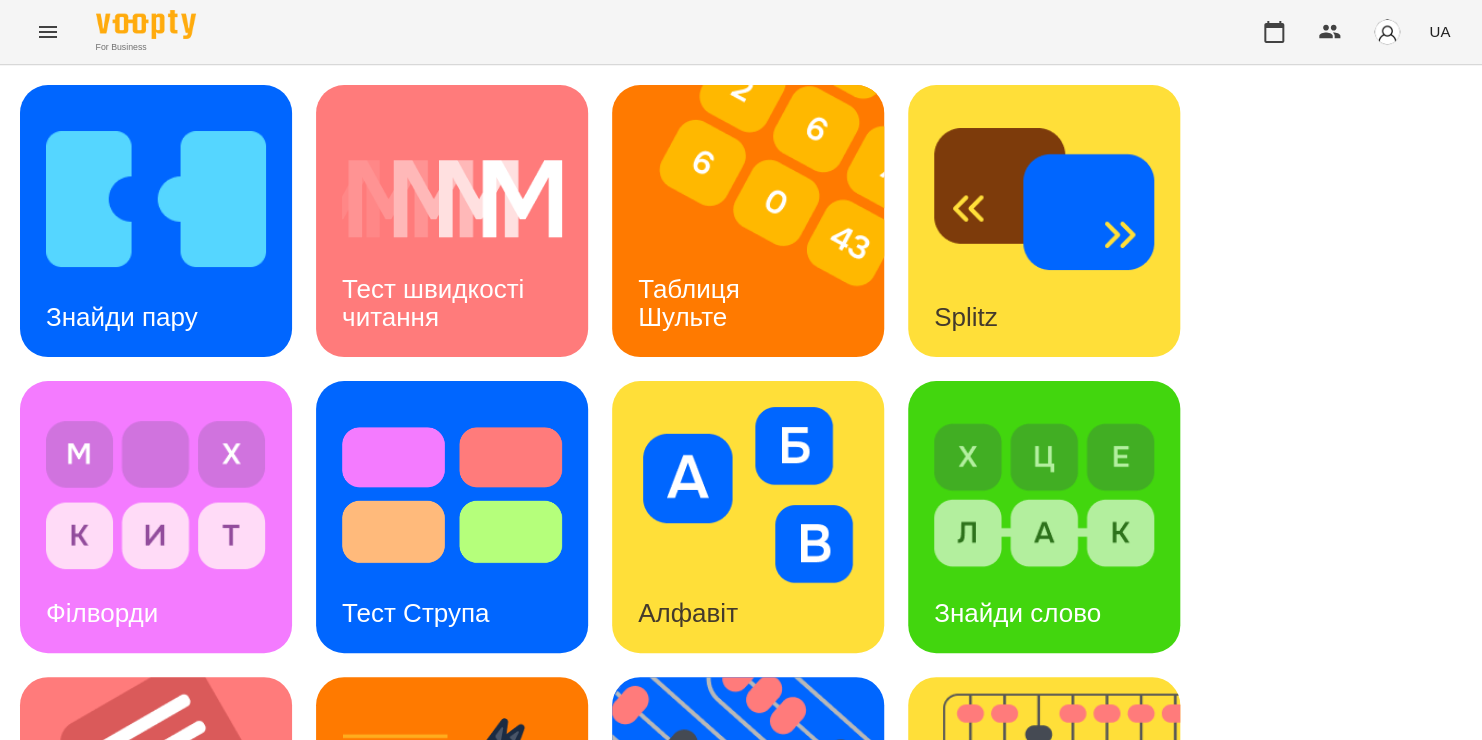 scroll, scrollTop: 572, scrollLeft: 0, axis: vertical 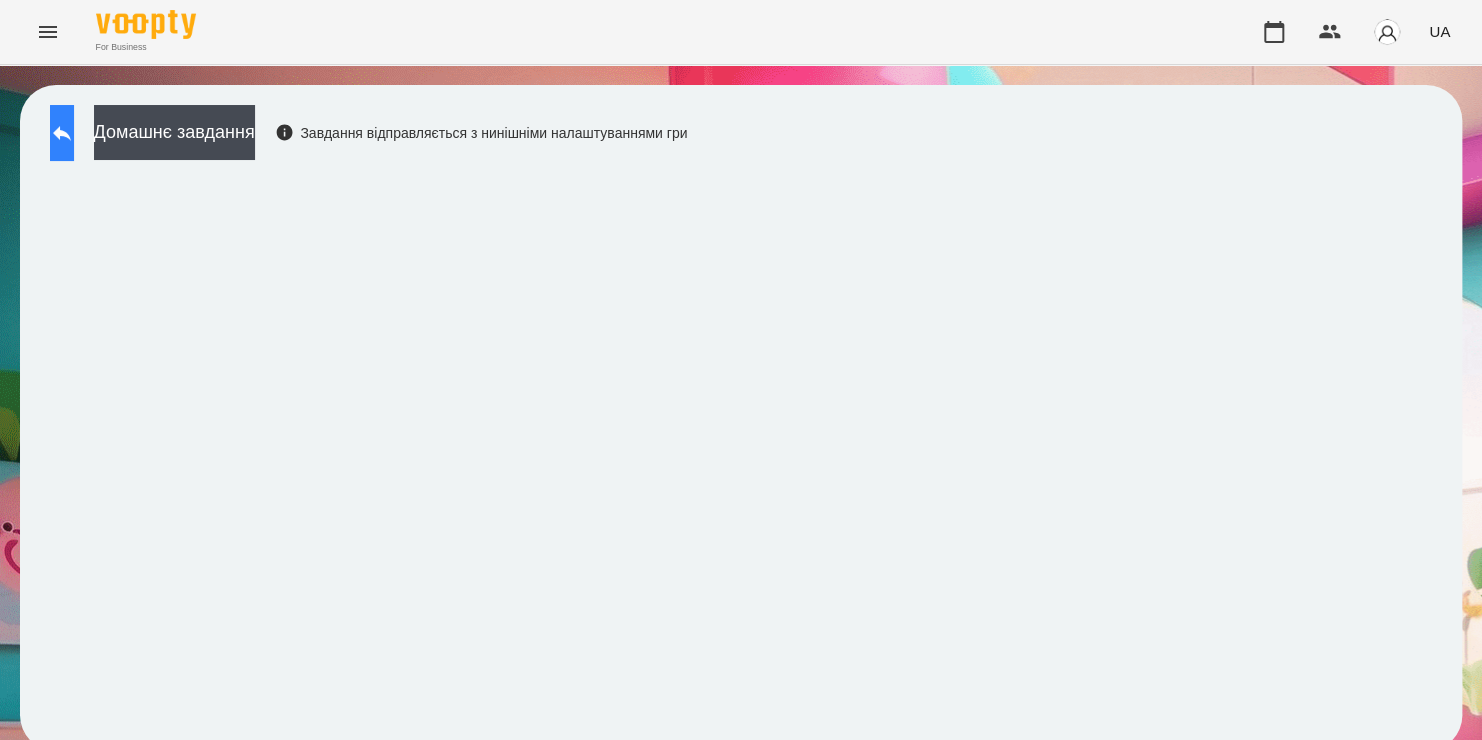 click at bounding box center (62, 133) 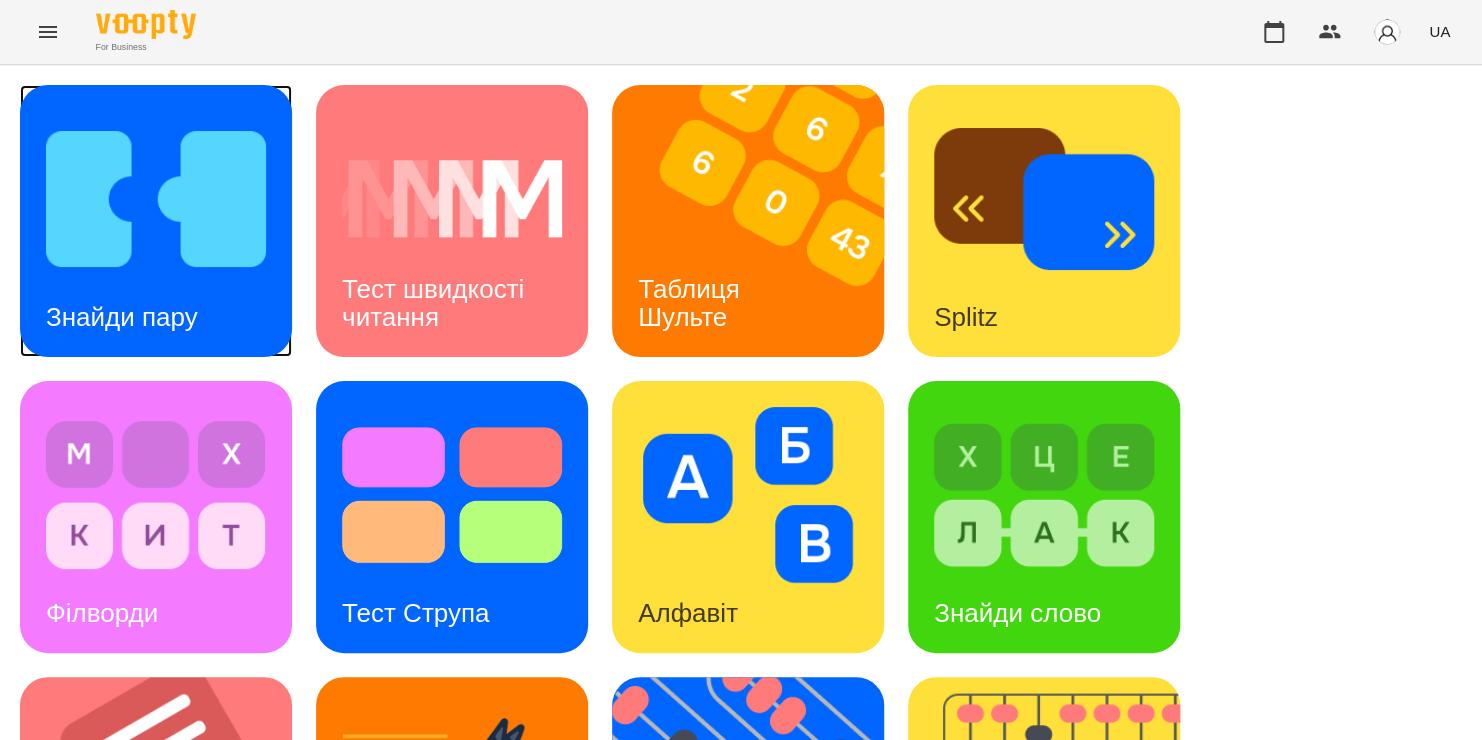 click at bounding box center [156, 199] 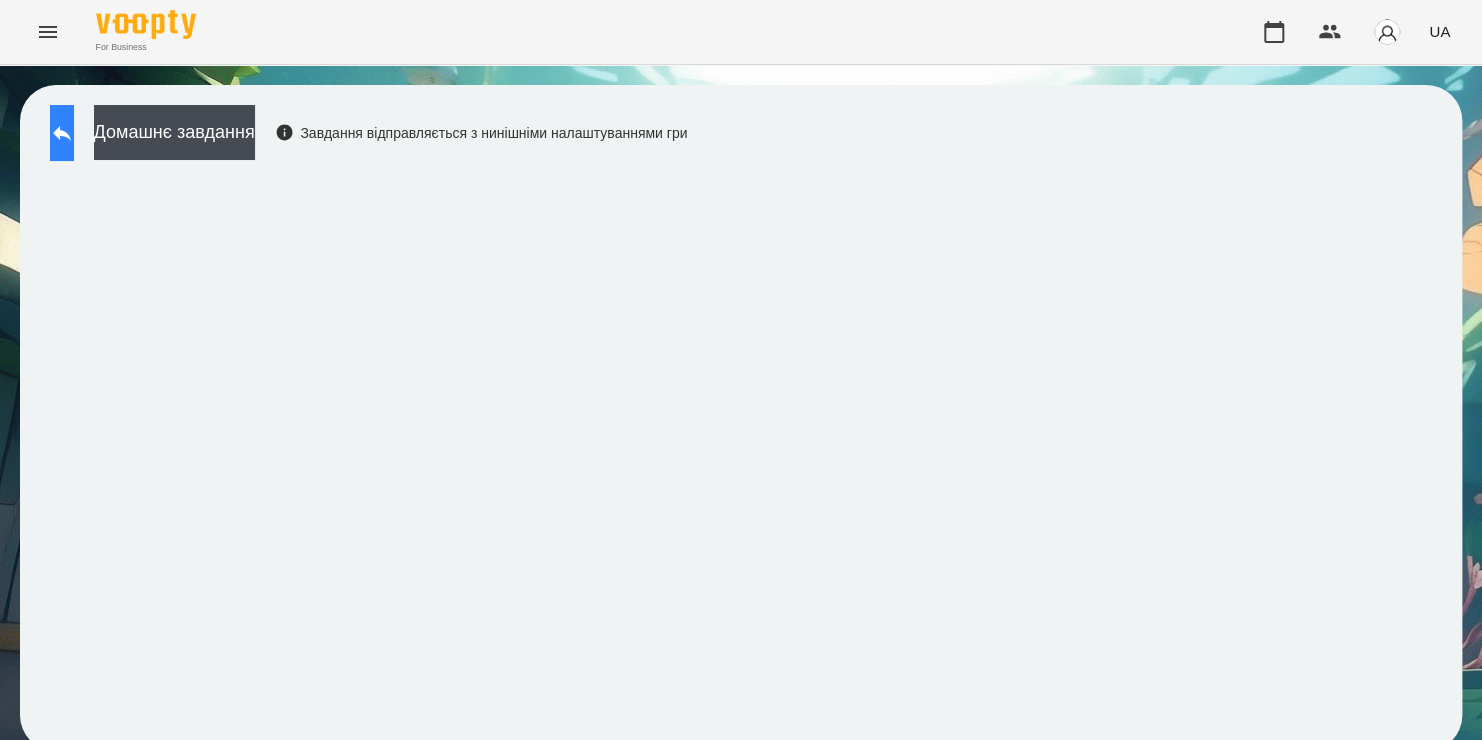 click at bounding box center [62, 133] 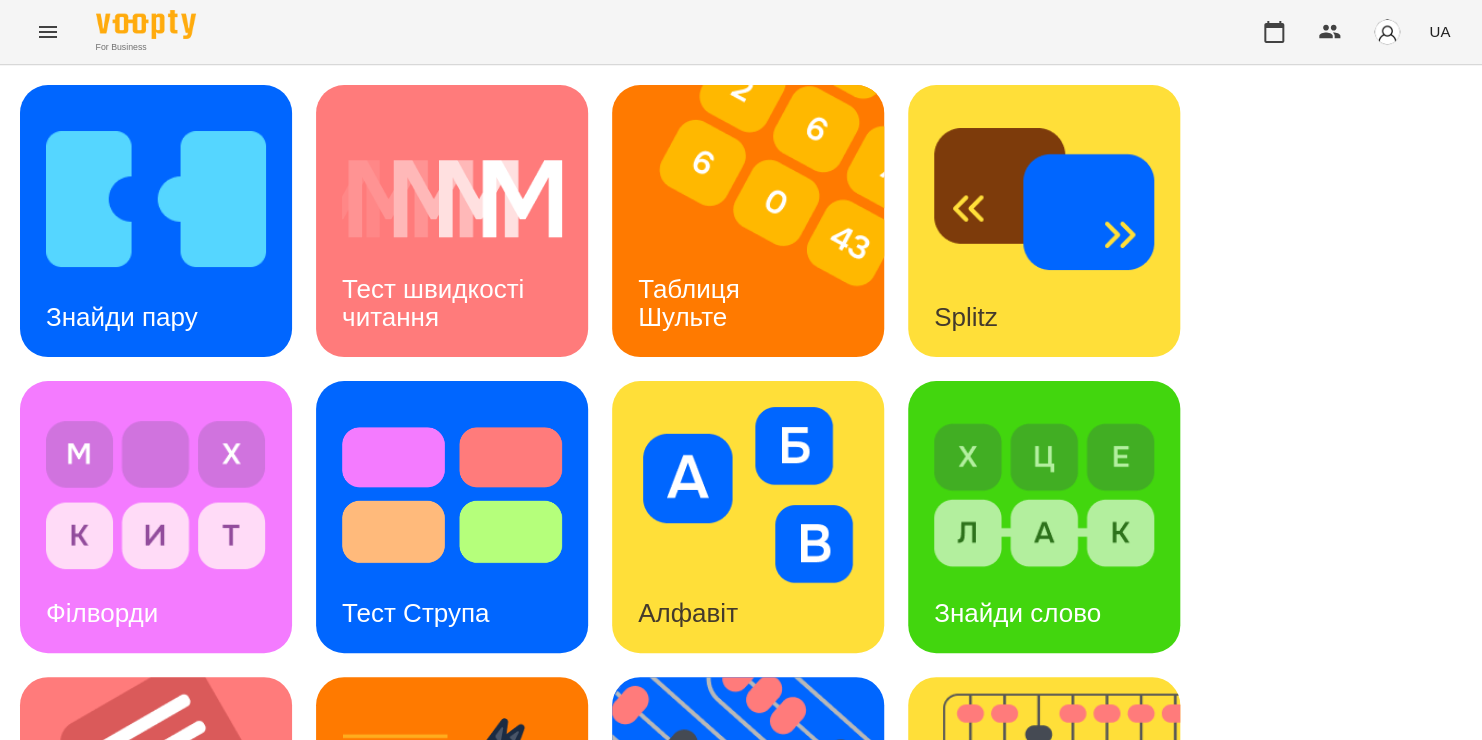 scroll, scrollTop: 492, scrollLeft: 0, axis: vertical 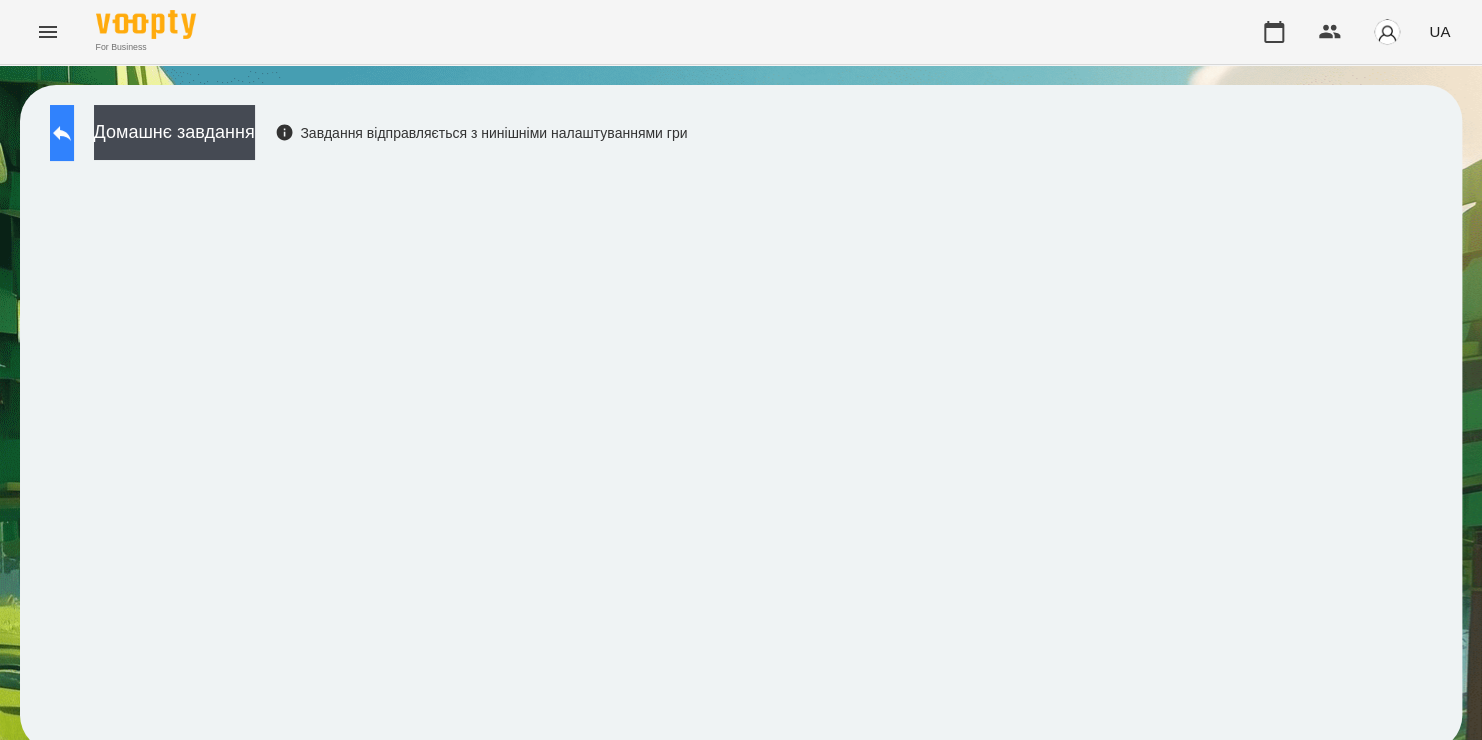 click at bounding box center [62, 133] 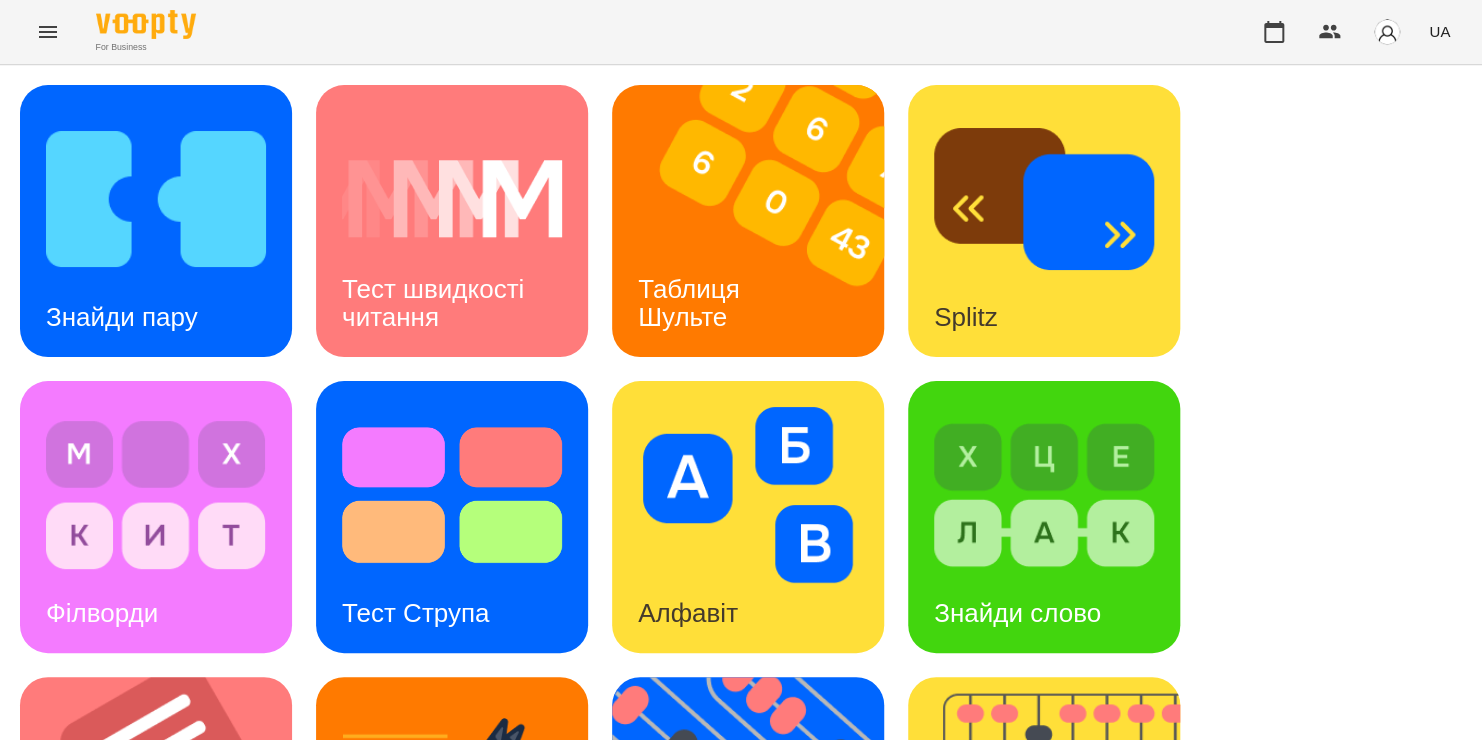 scroll, scrollTop: 540, scrollLeft: 0, axis: vertical 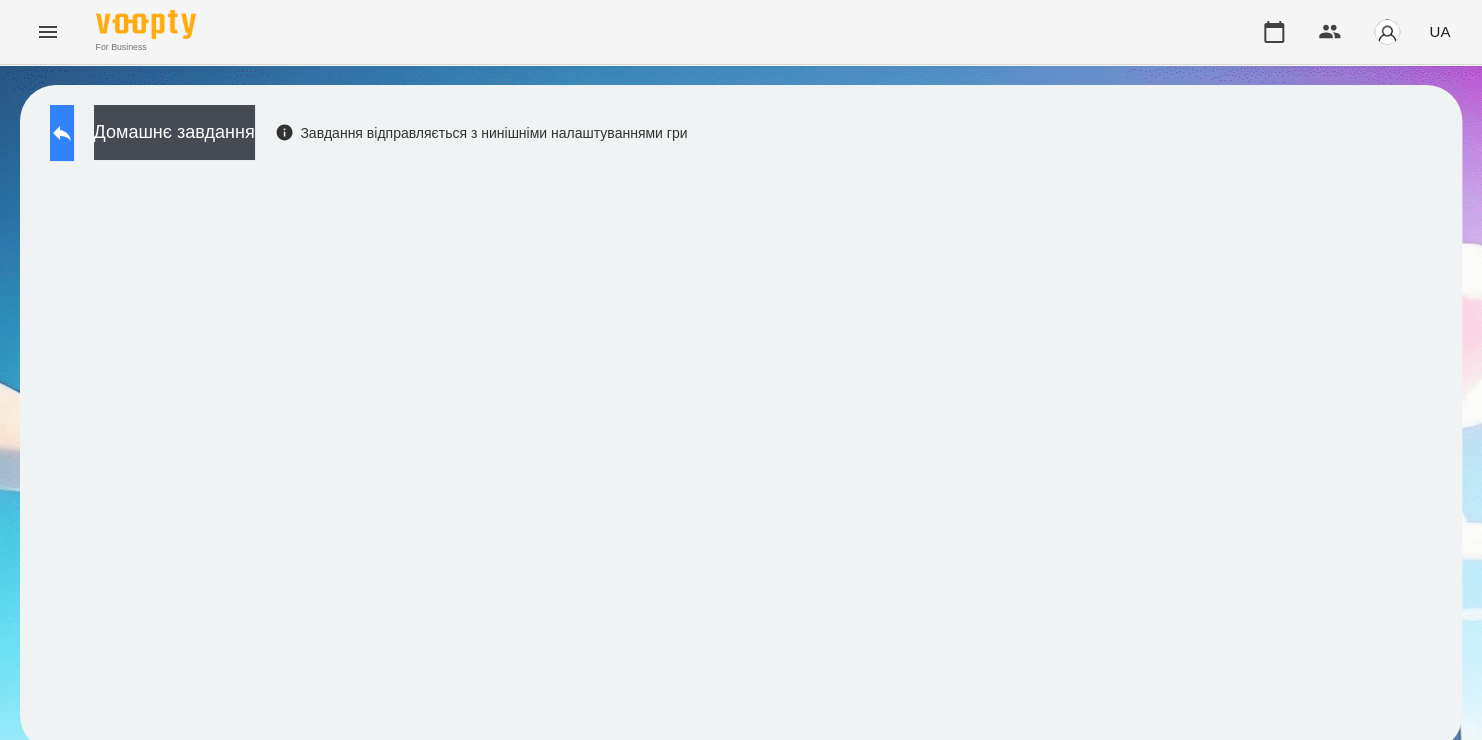click at bounding box center [62, 133] 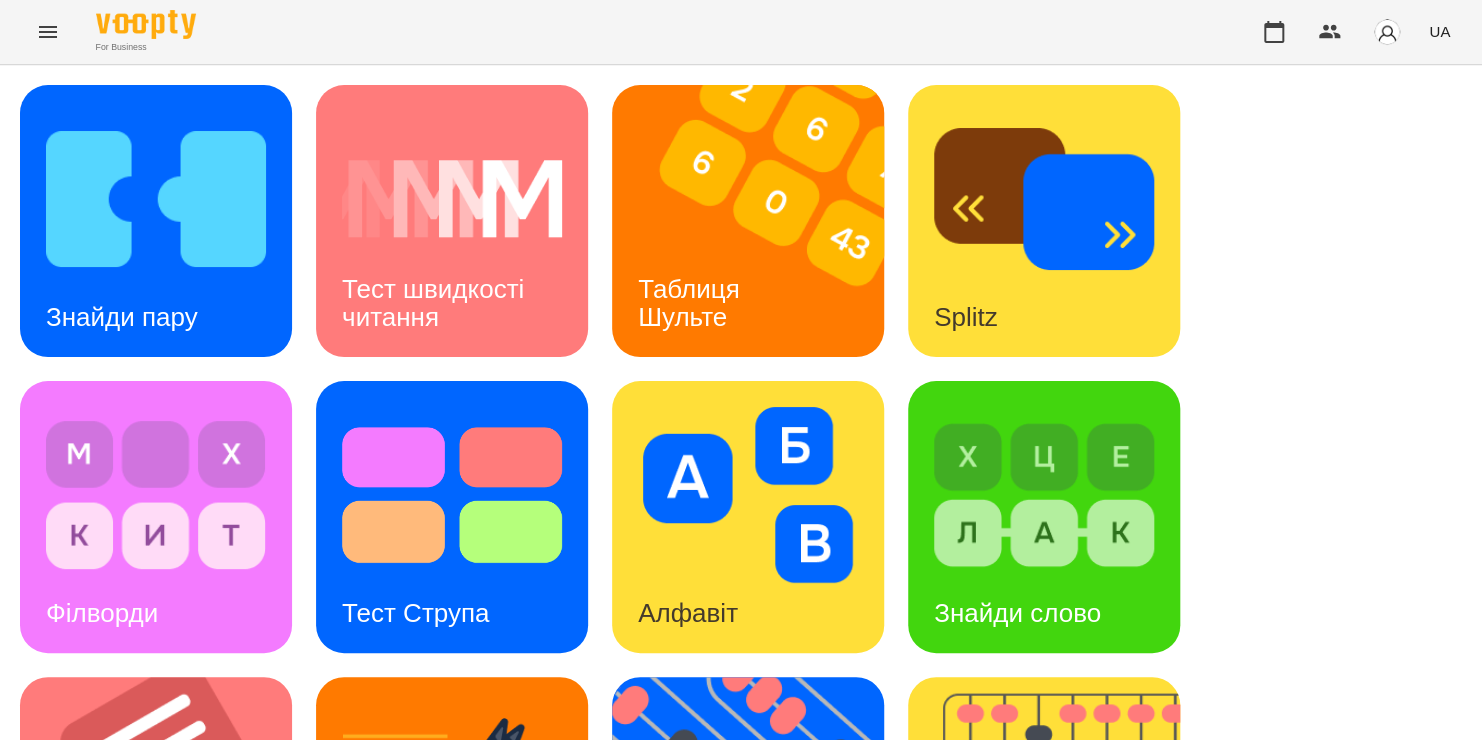 scroll, scrollTop: 0, scrollLeft: 0, axis: both 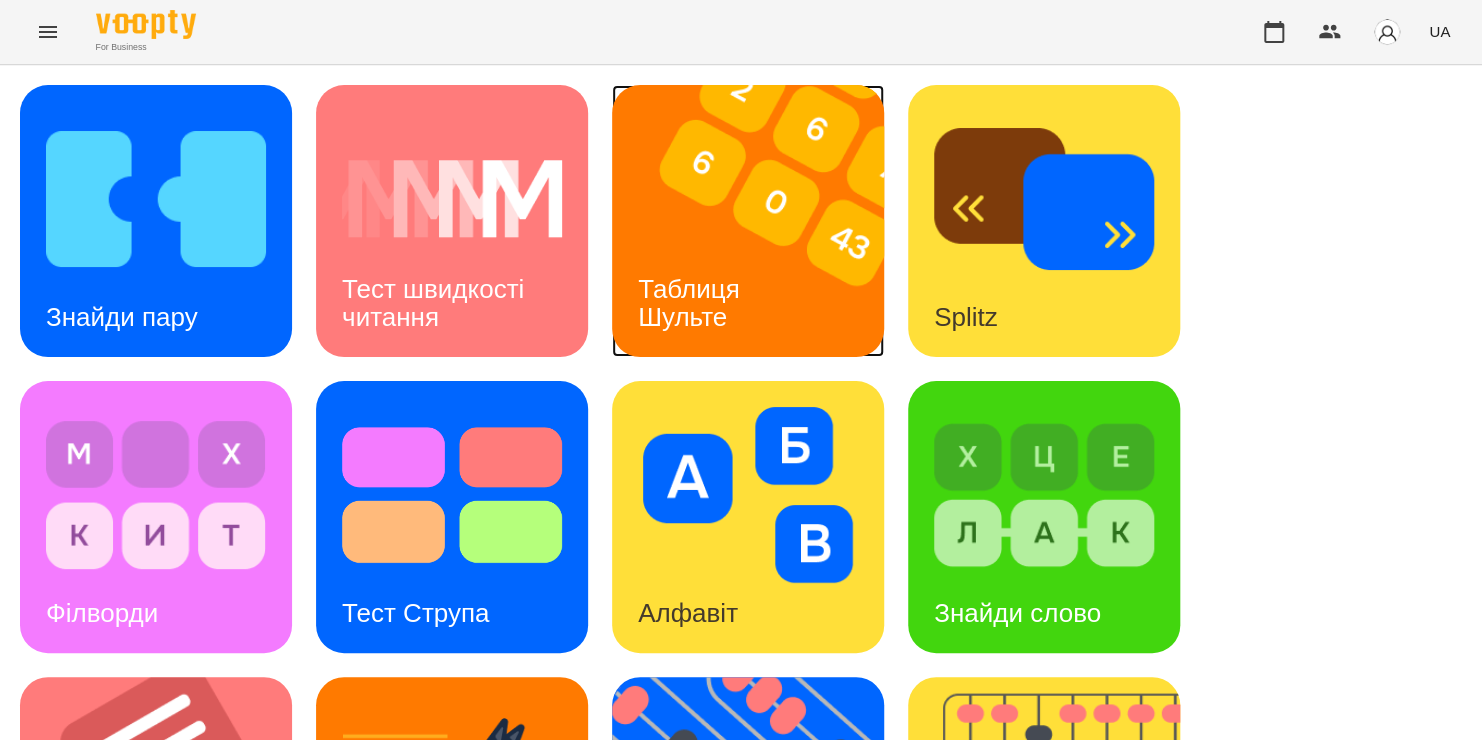 click at bounding box center [760, 221] 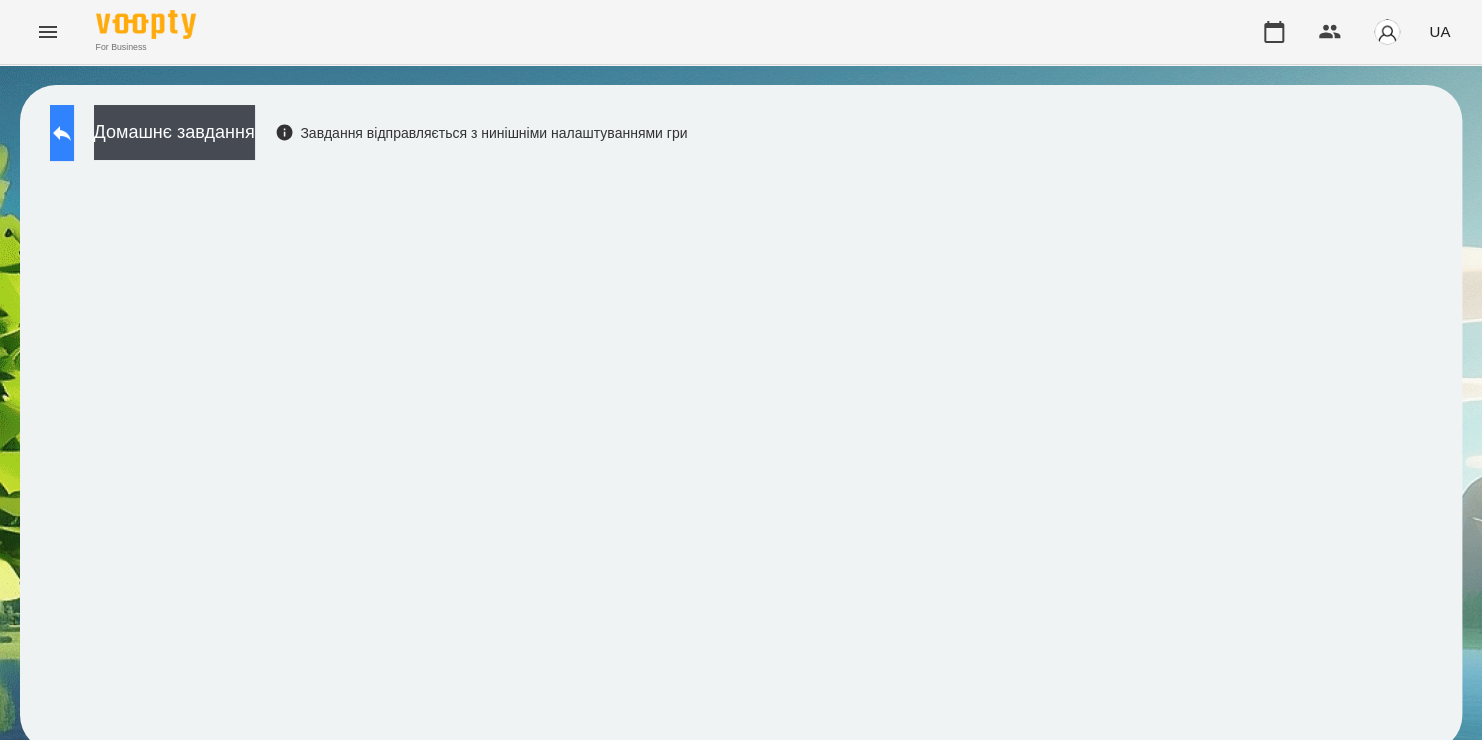 click at bounding box center [62, 133] 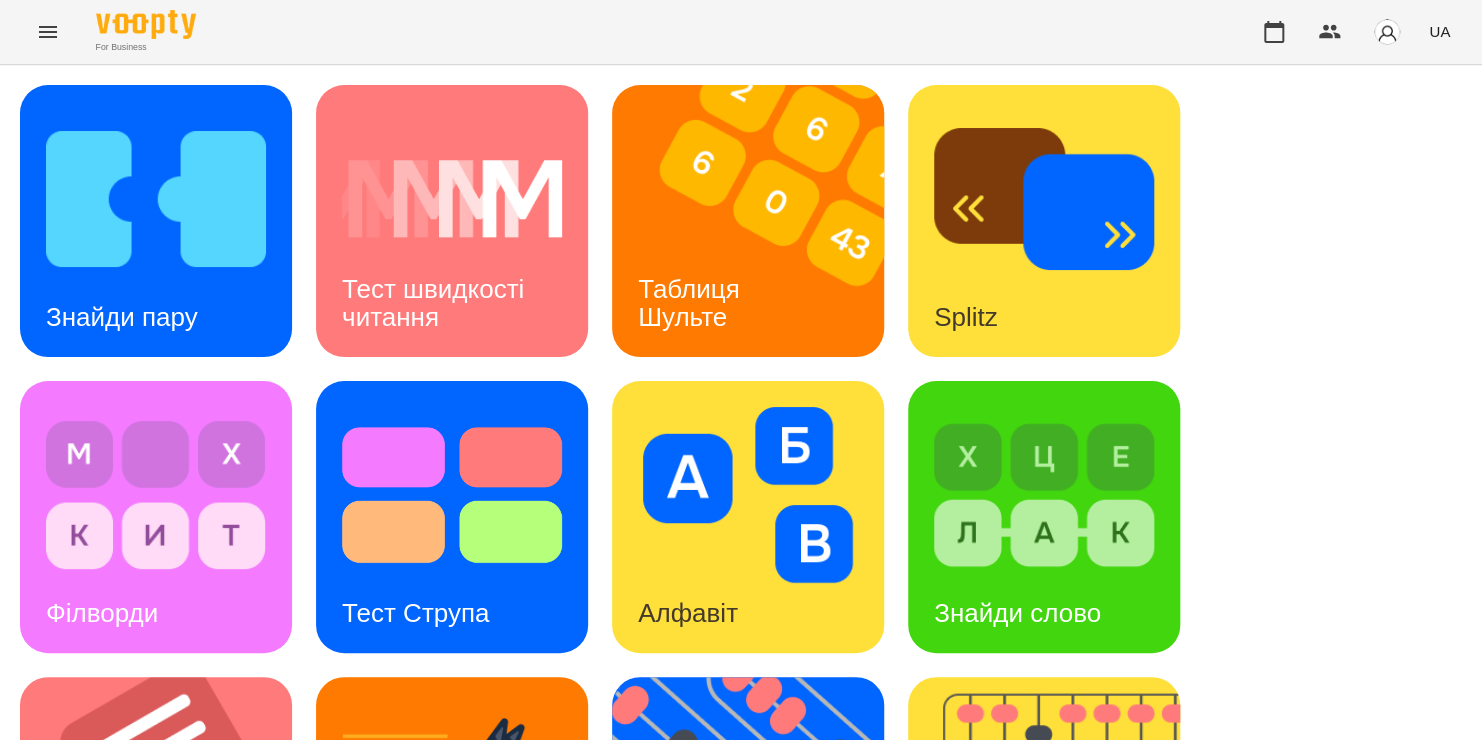 scroll, scrollTop: 736, scrollLeft: 0, axis: vertical 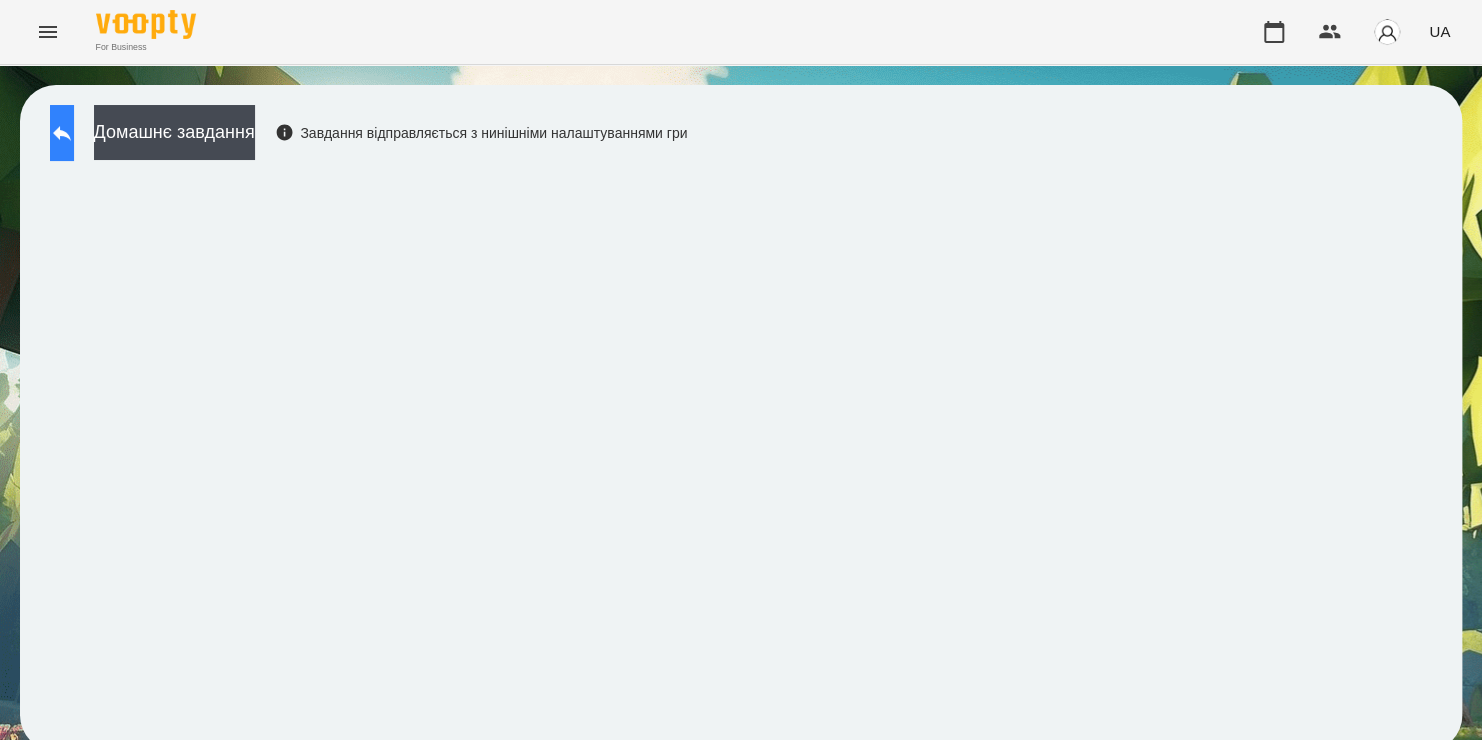 click at bounding box center (62, 133) 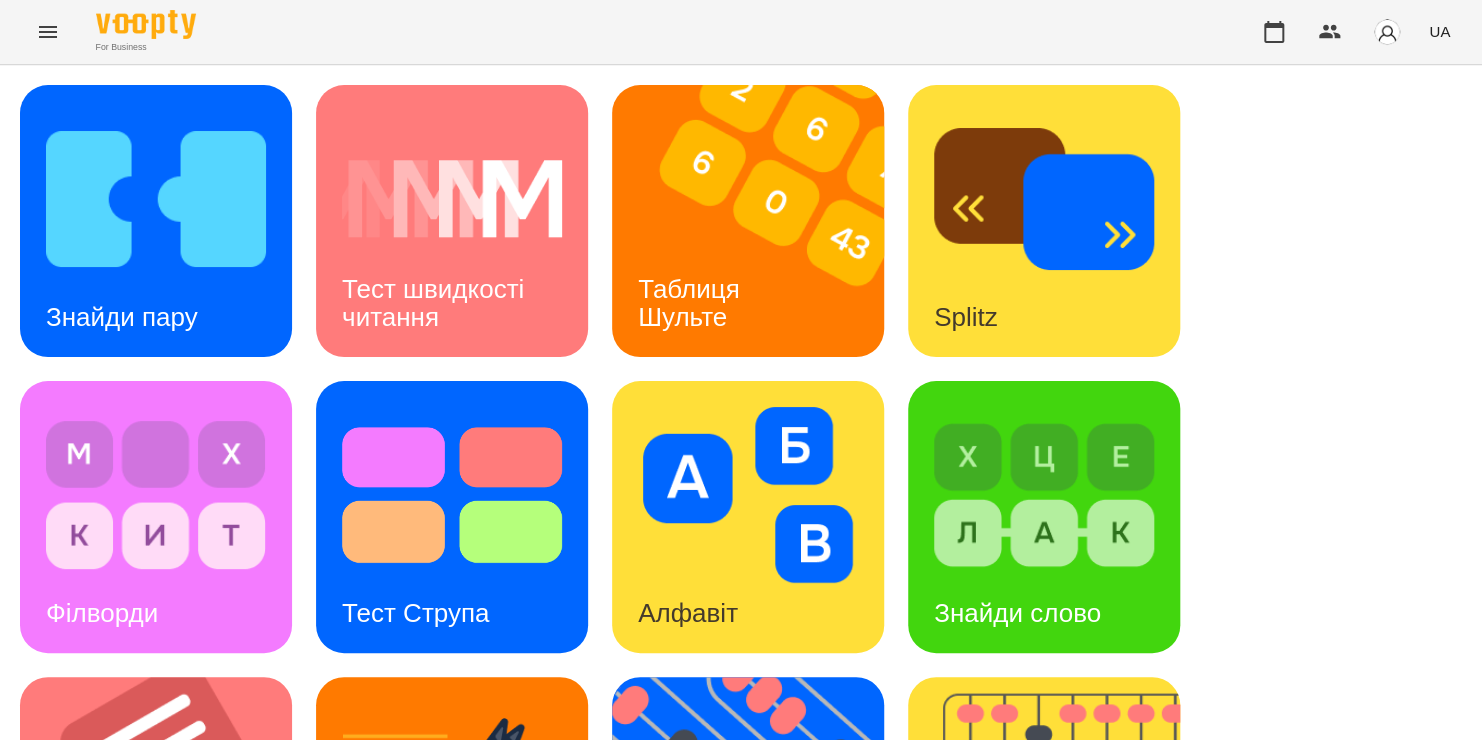 scroll, scrollTop: 795, scrollLeft: 0, axis: vertical 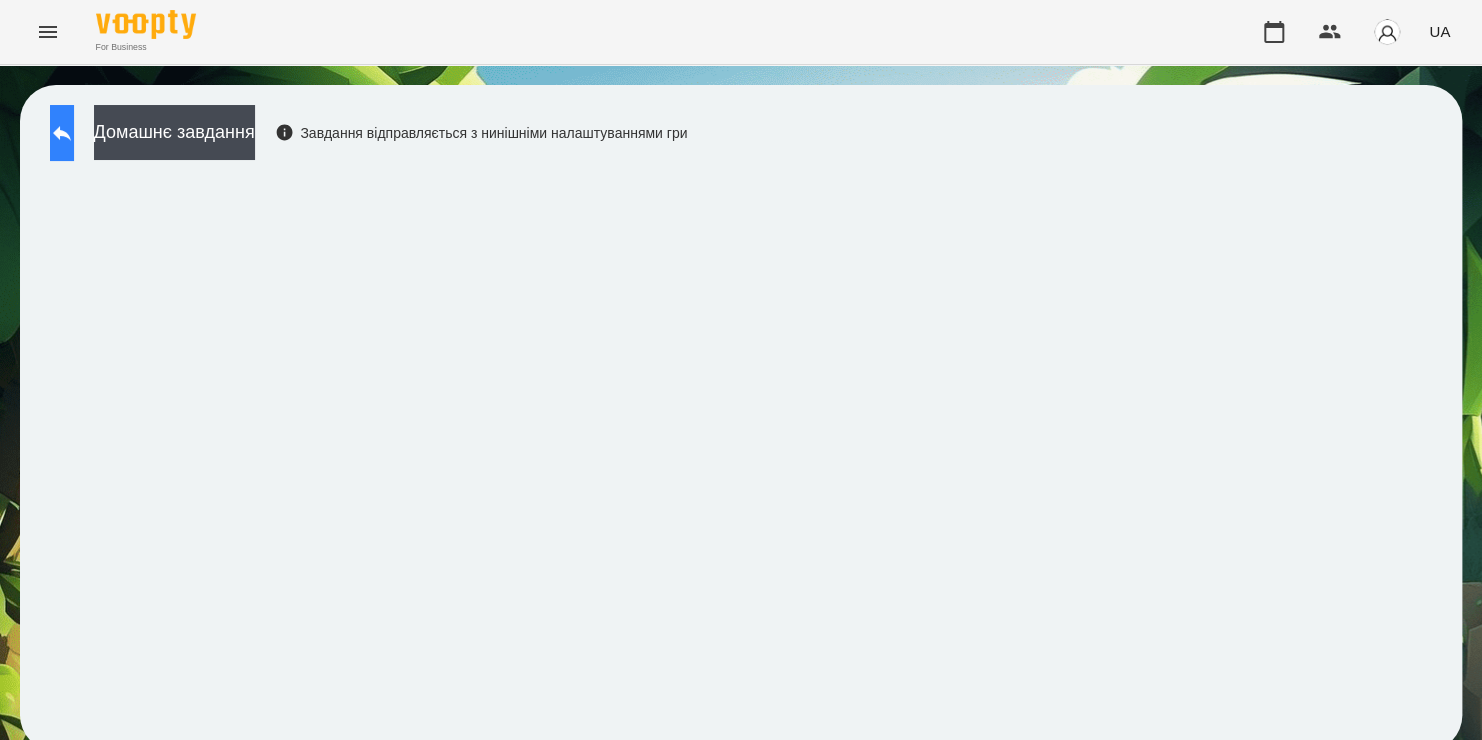 click at bounding box center [62, 133] 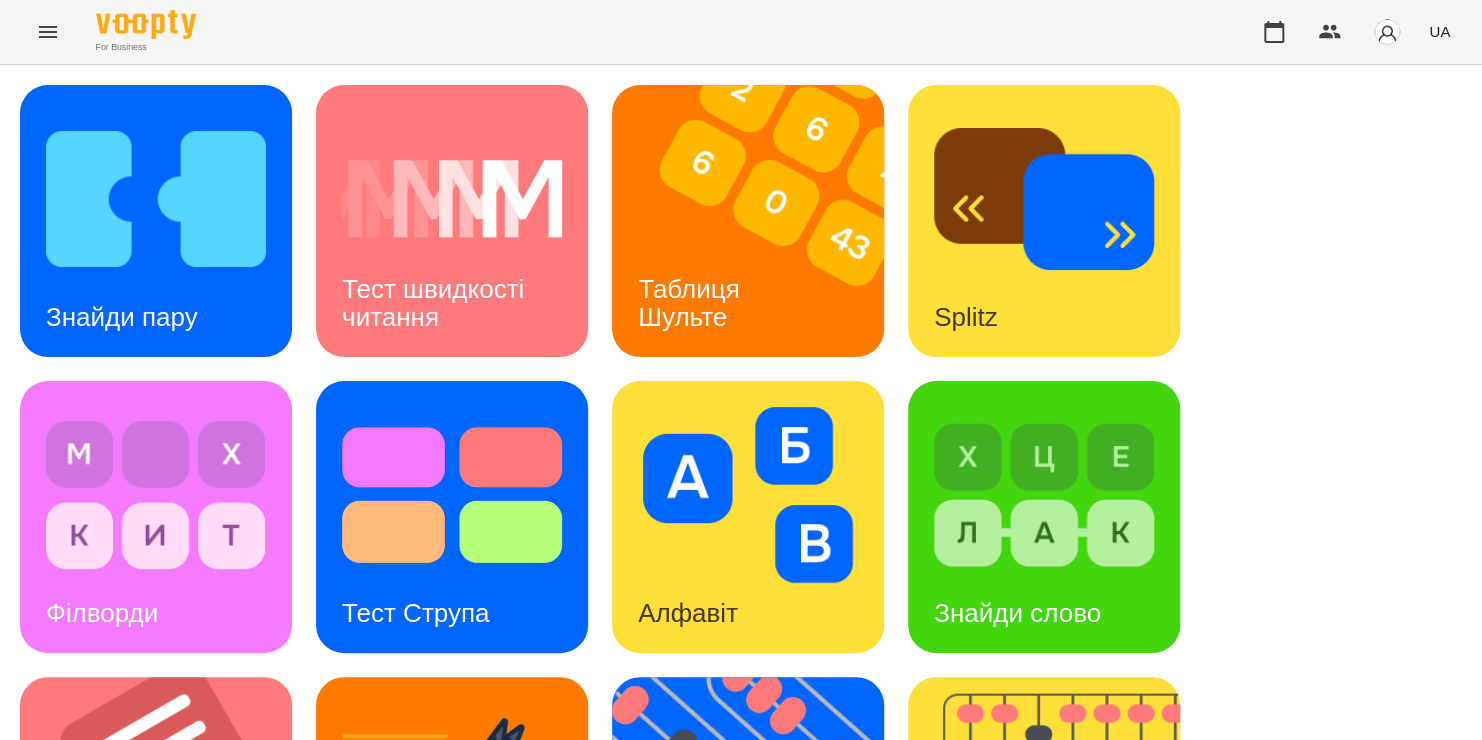 scroll, scrollTop: 508, scrollLeft: 0, axis: vertical 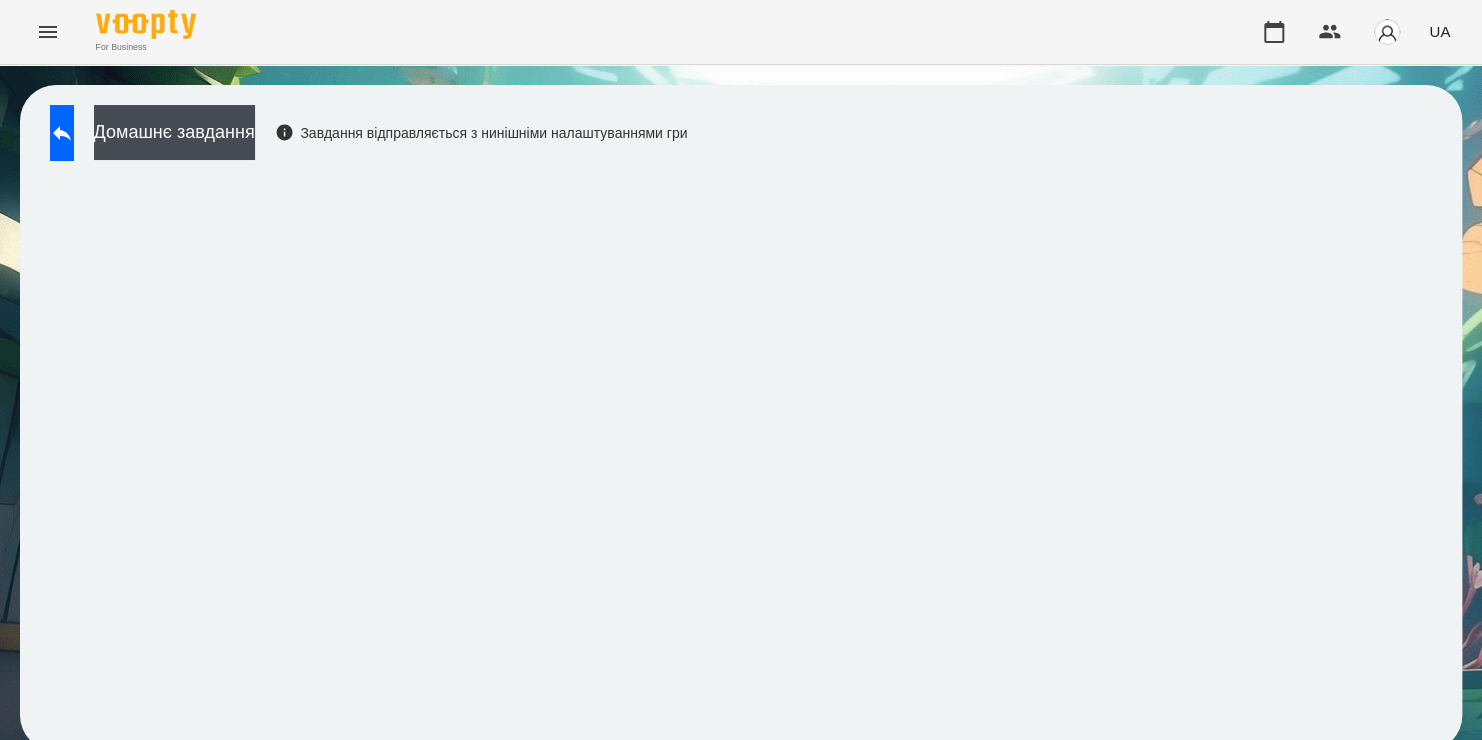 click on "For Business UA" at bounding box center (741, 32) 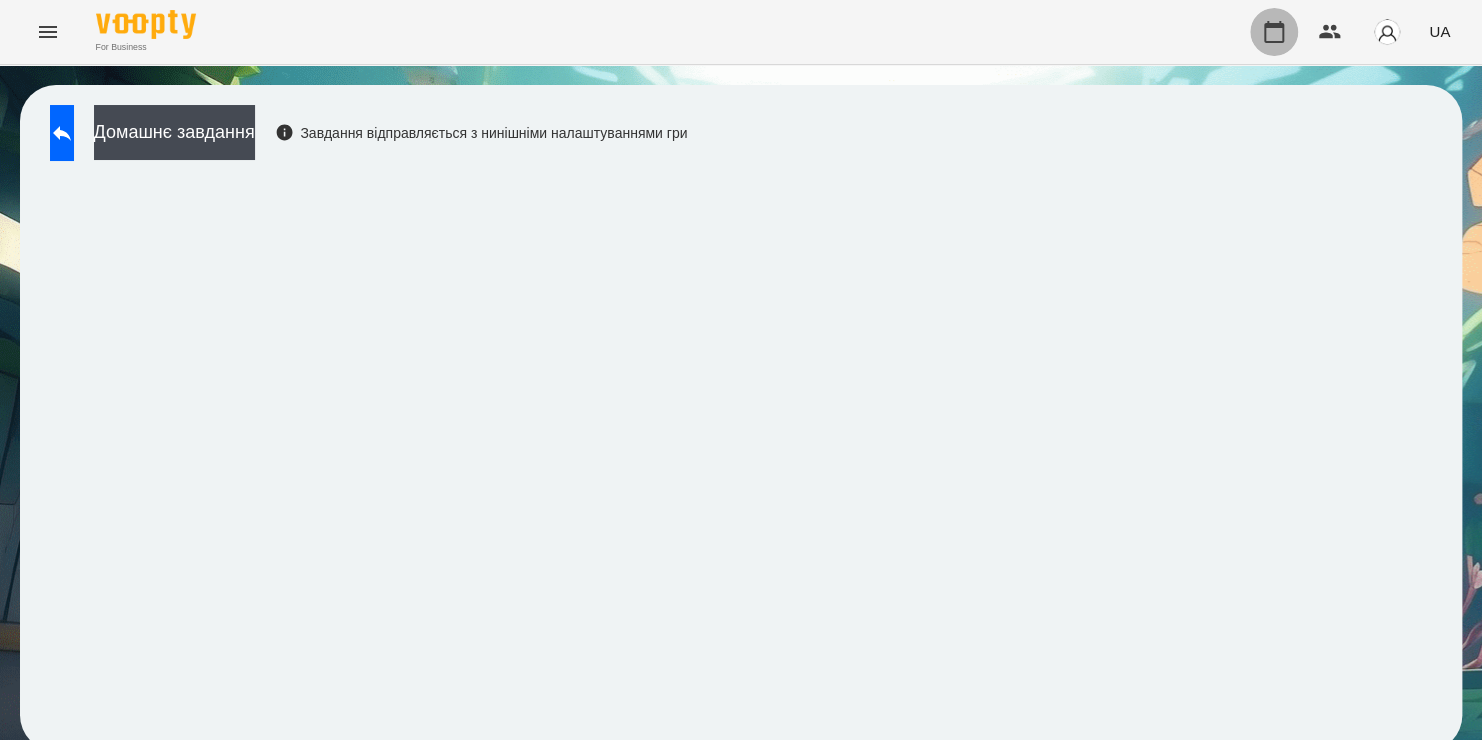 click 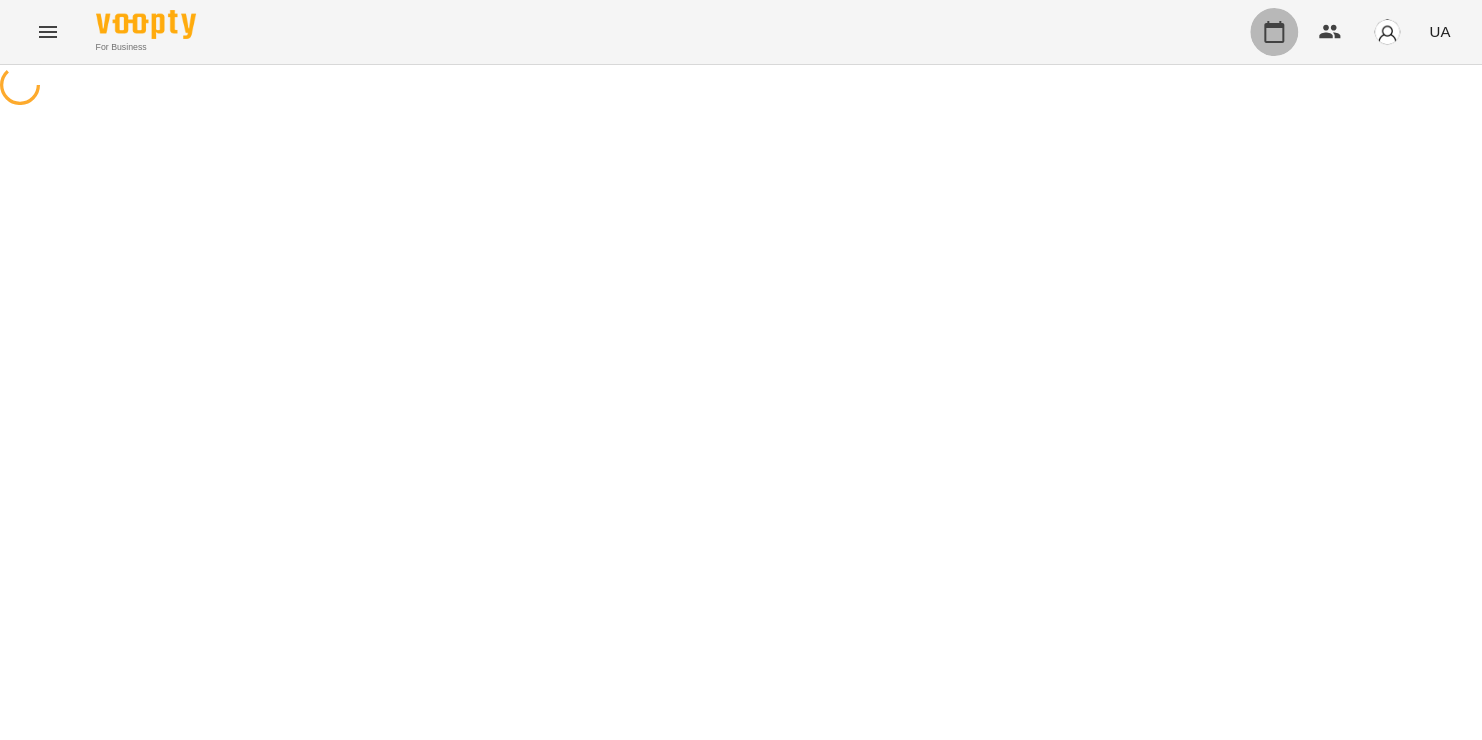 click 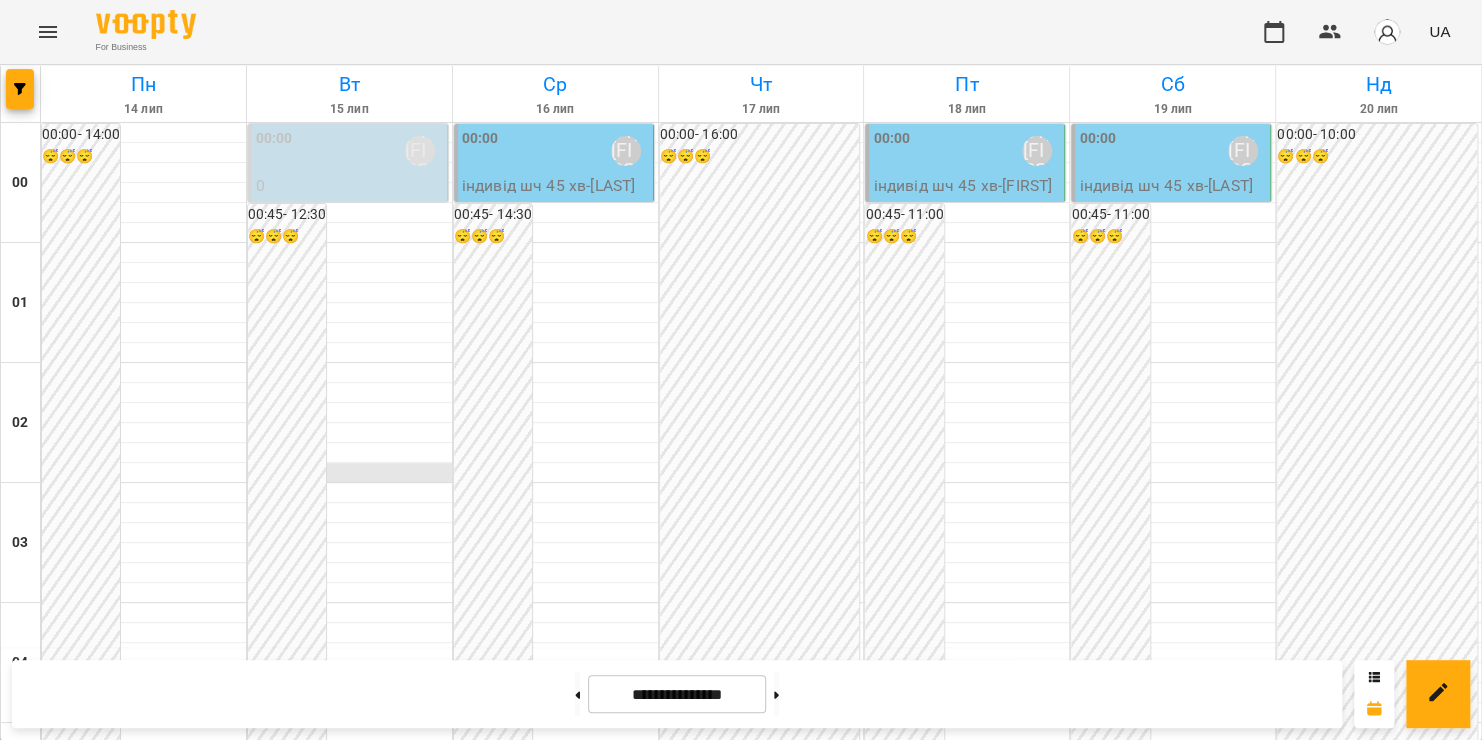 scroll, scrollTop: 2015, scrollLeft: 0, axis: vertical 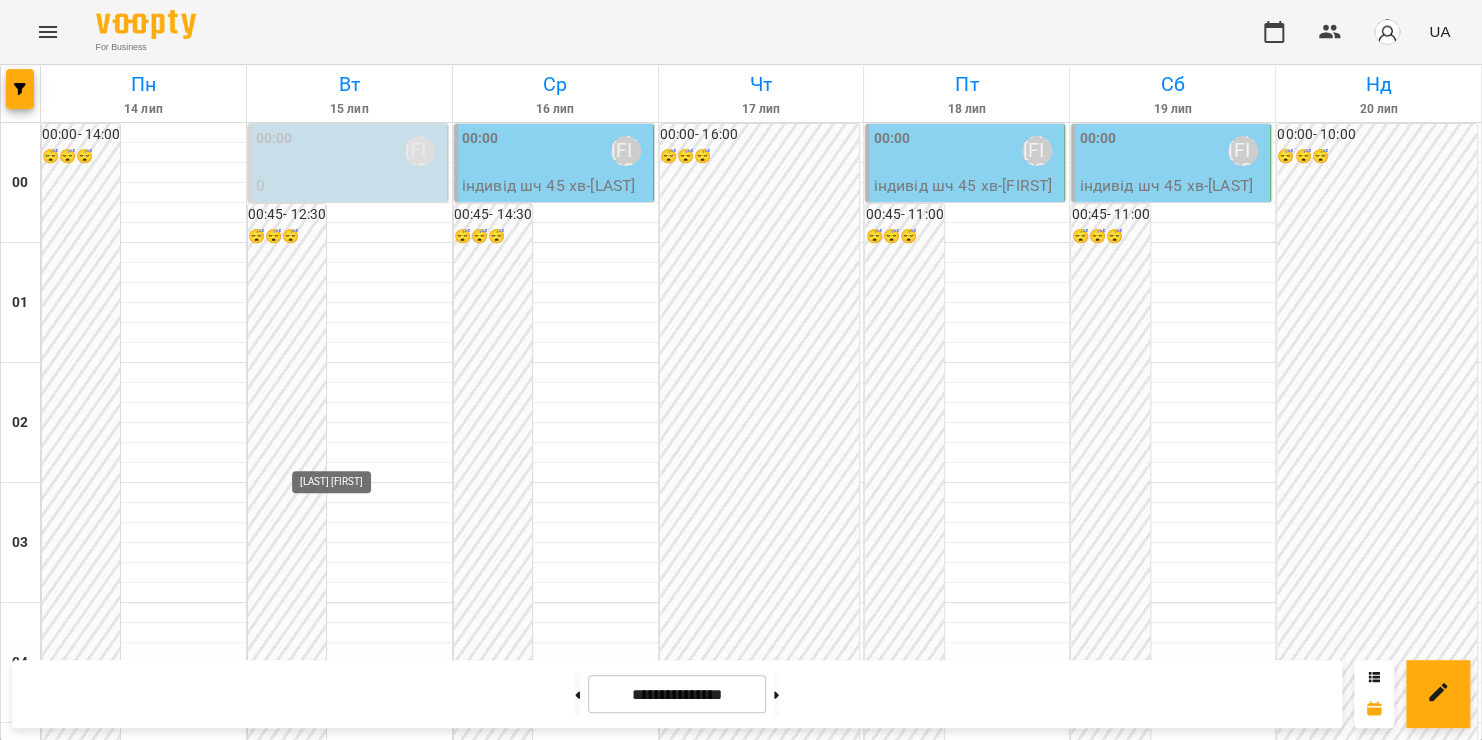 click on "[LAST] [FIRST]" at bounding box center [346, 2458] 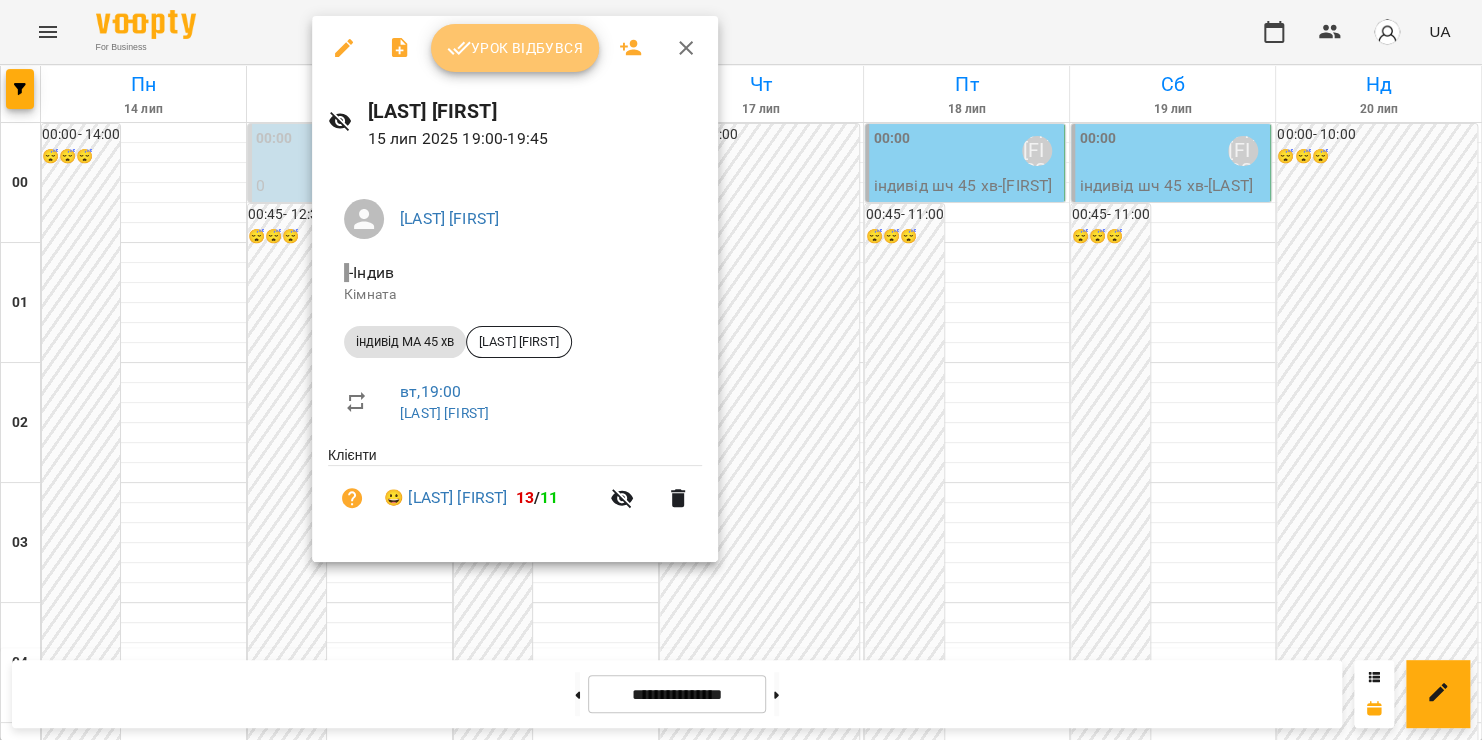 click on "Урок відбувся" at bounding box center (515, 48) 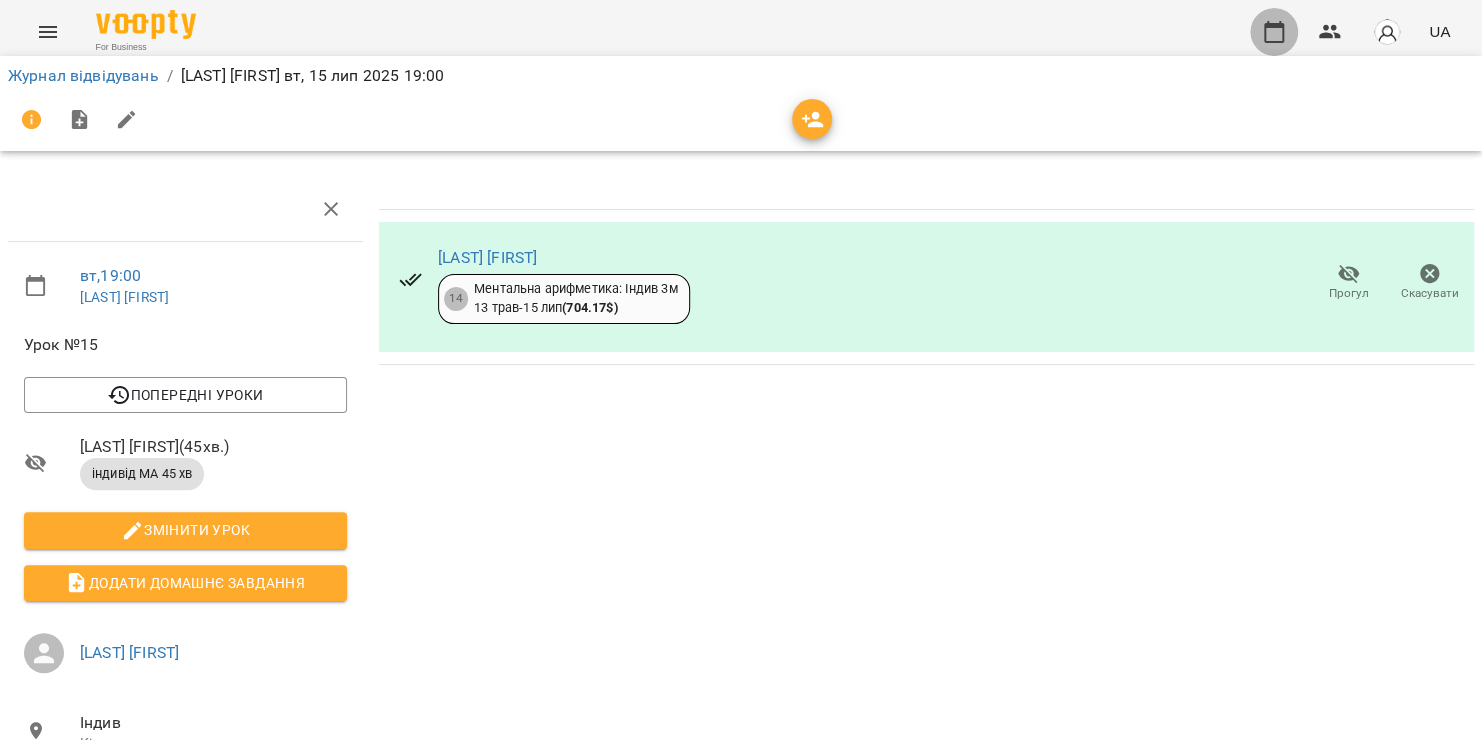 click 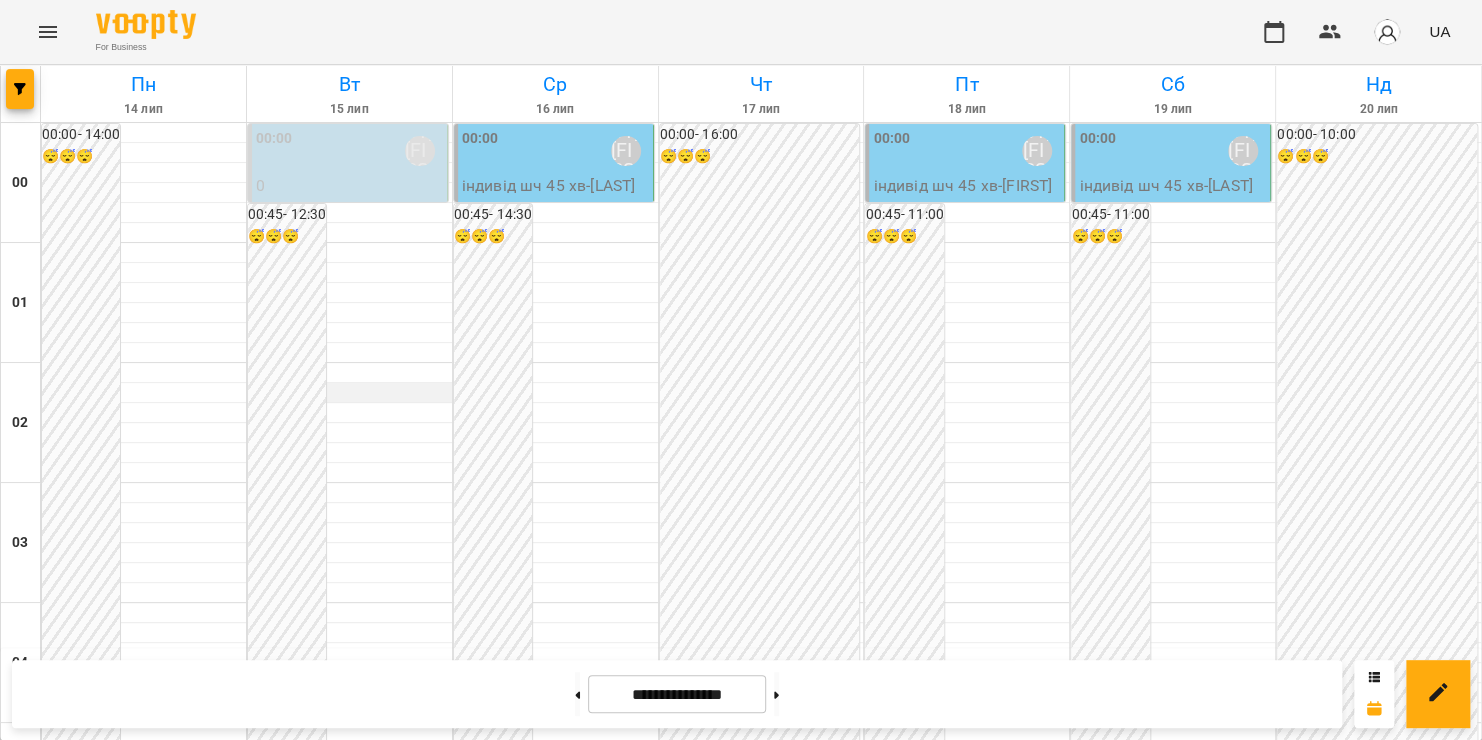 scroll, scrollTop: 2288, scrollLeft: 0, axis: vertical 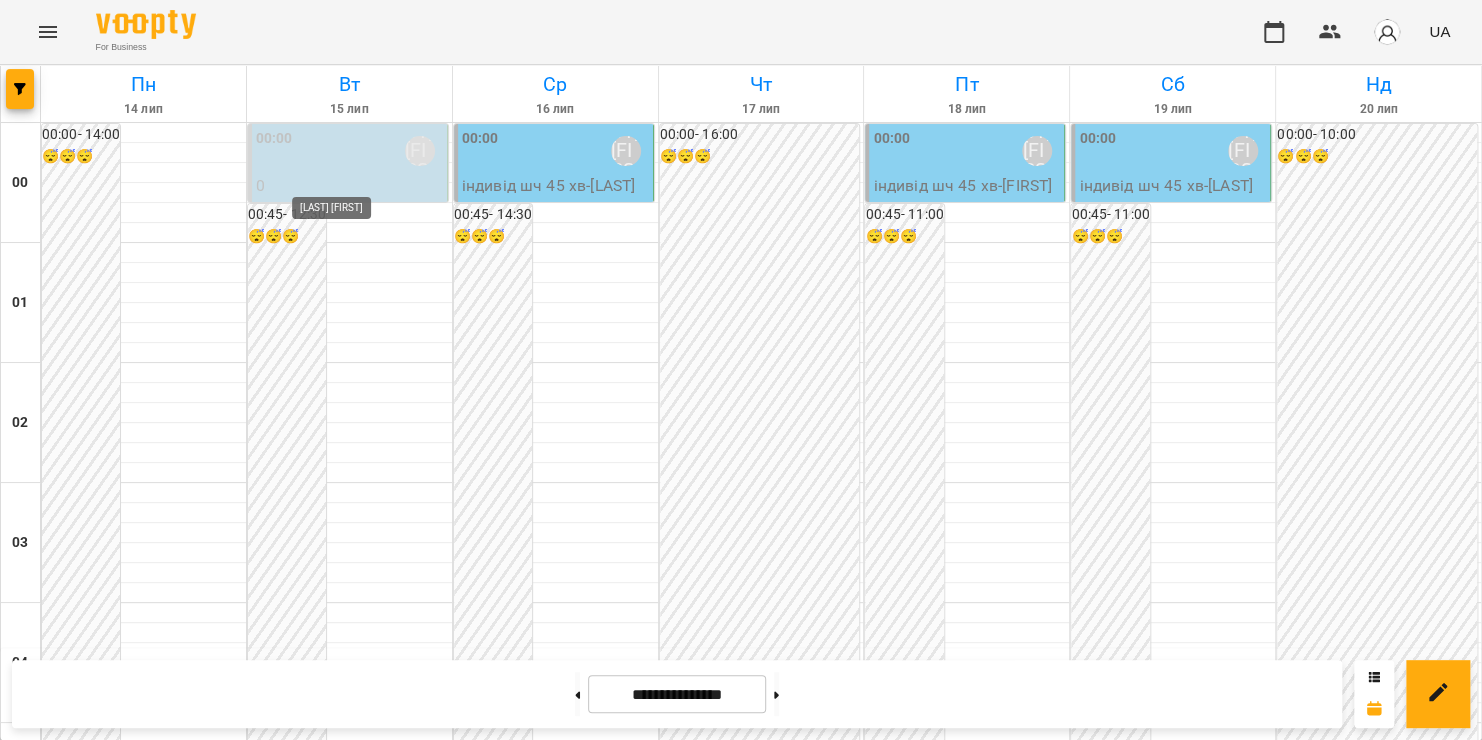 click on "[LAST] [FIRST]" at bounding box center (346, 2458) 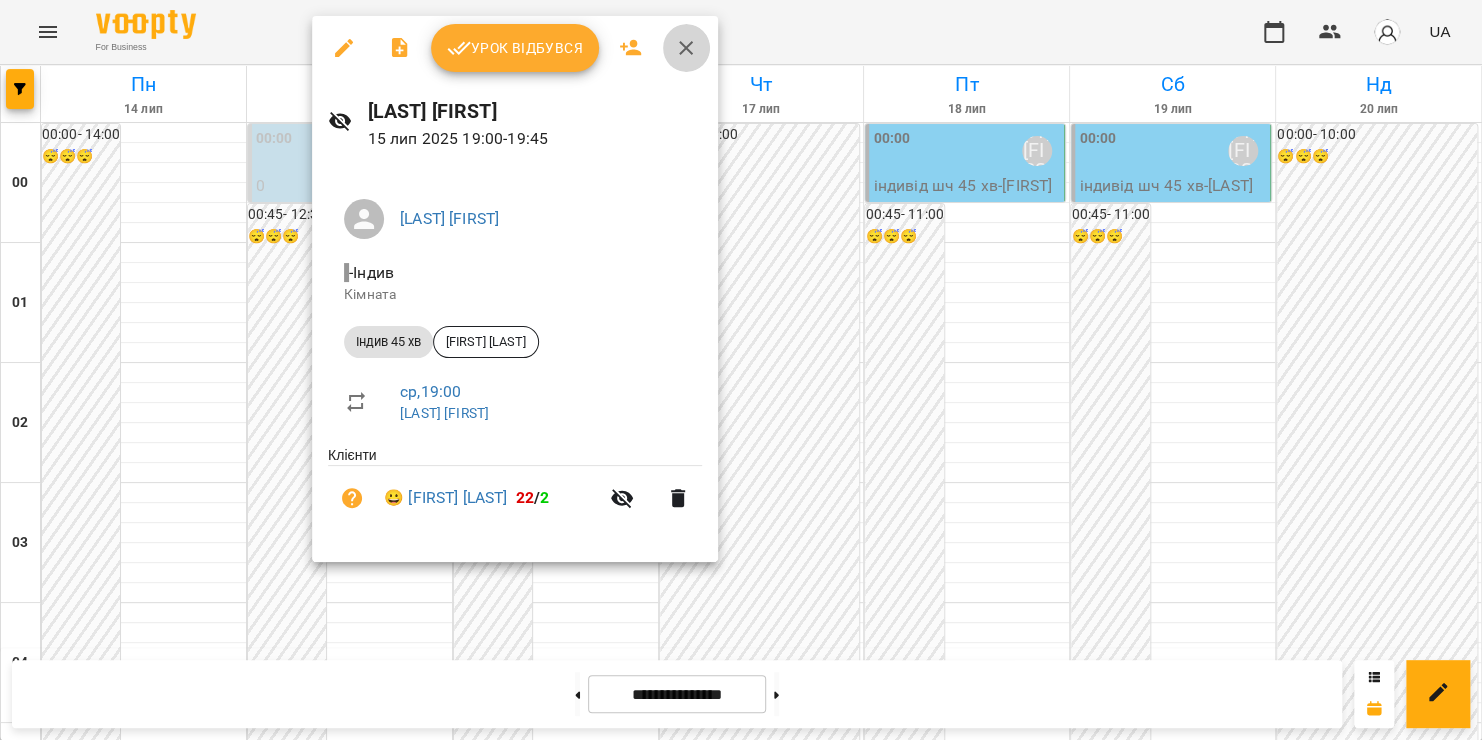 click 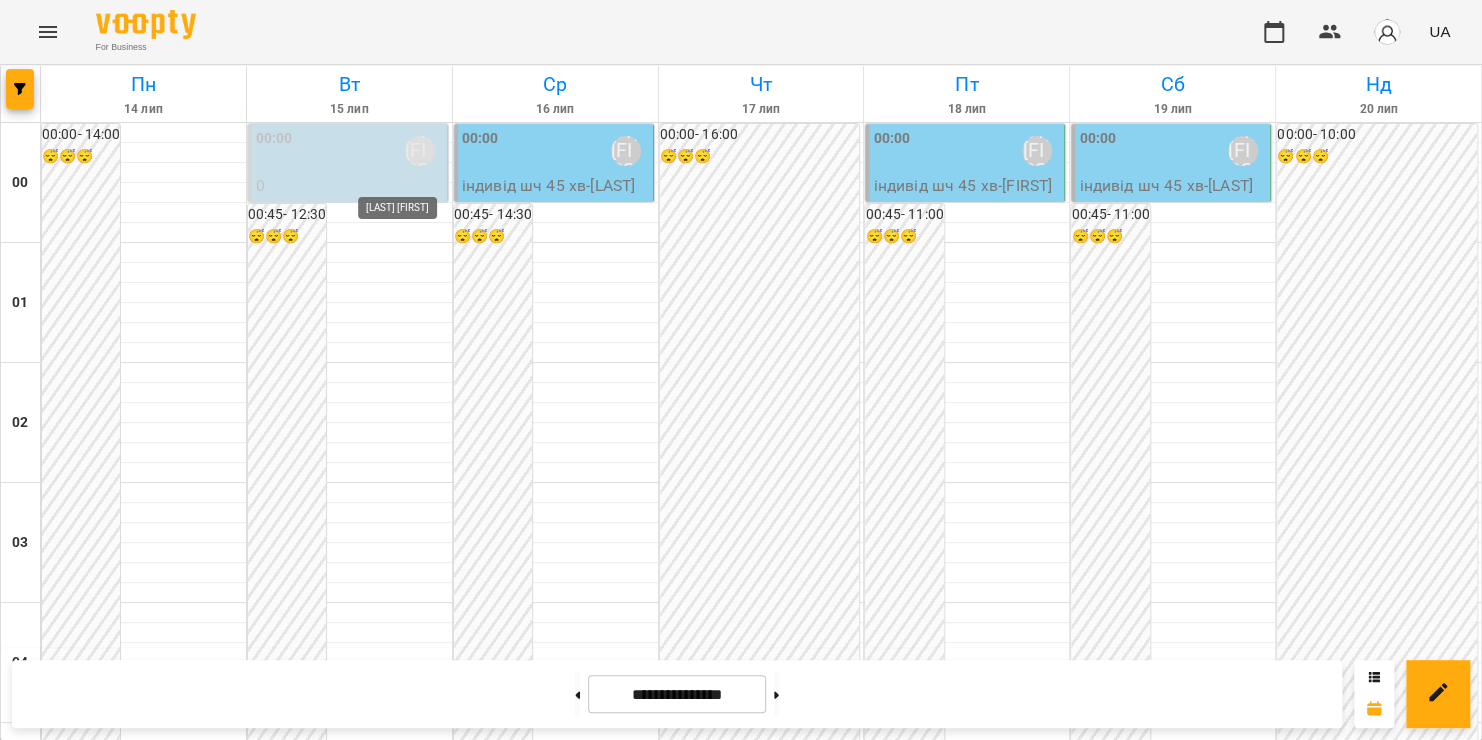 click on "[LAST] [FIRST]" at bounding box center [413, 2458] 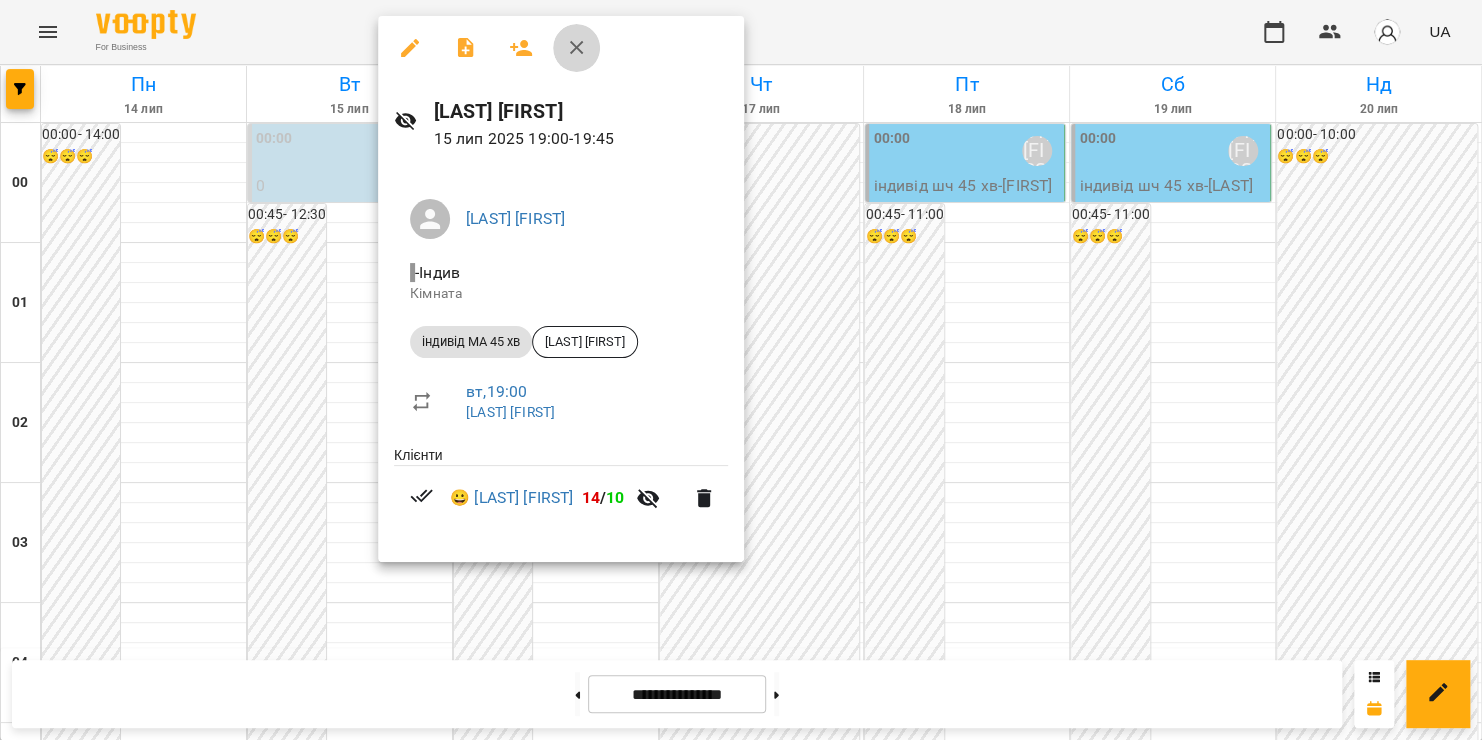 click 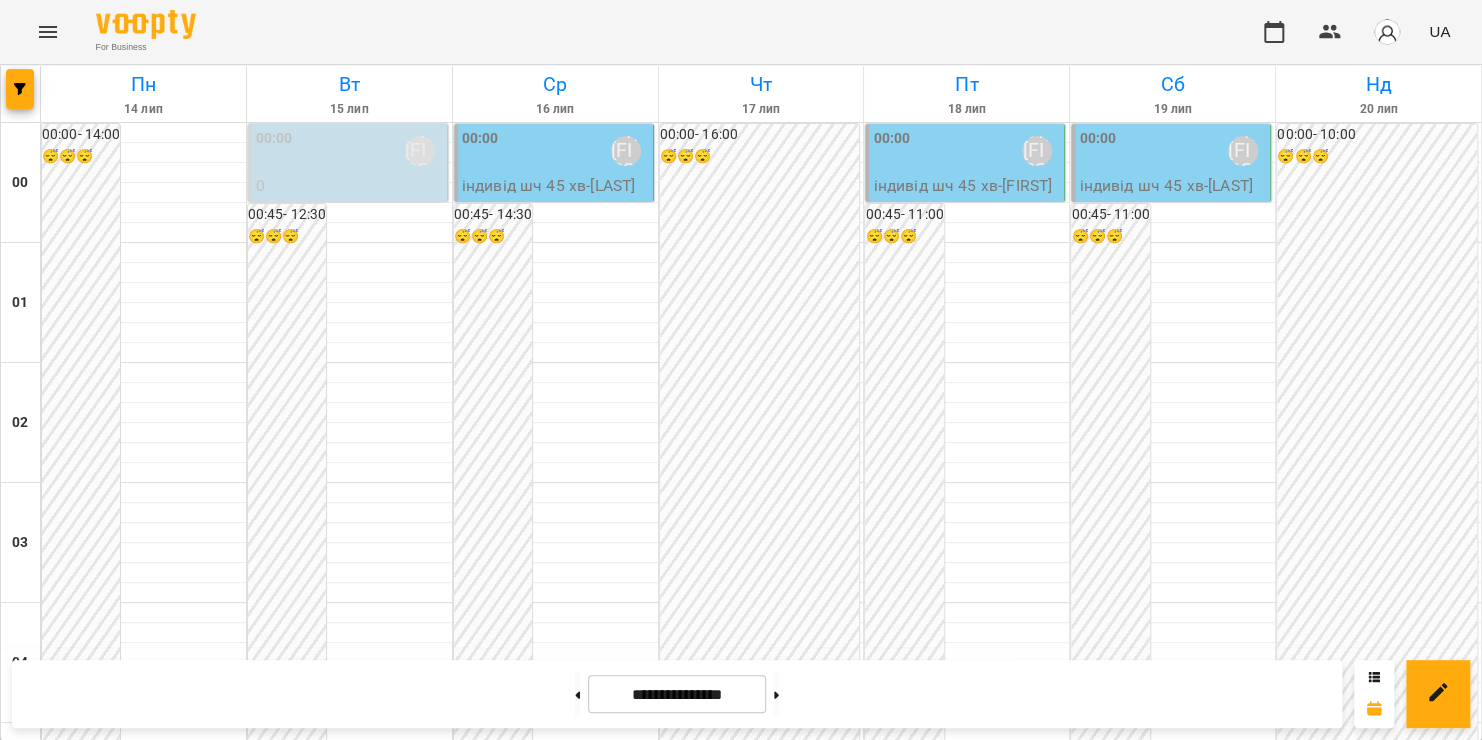 scroll, scrollTop: 0, scrollLeft: 0, axis: both 